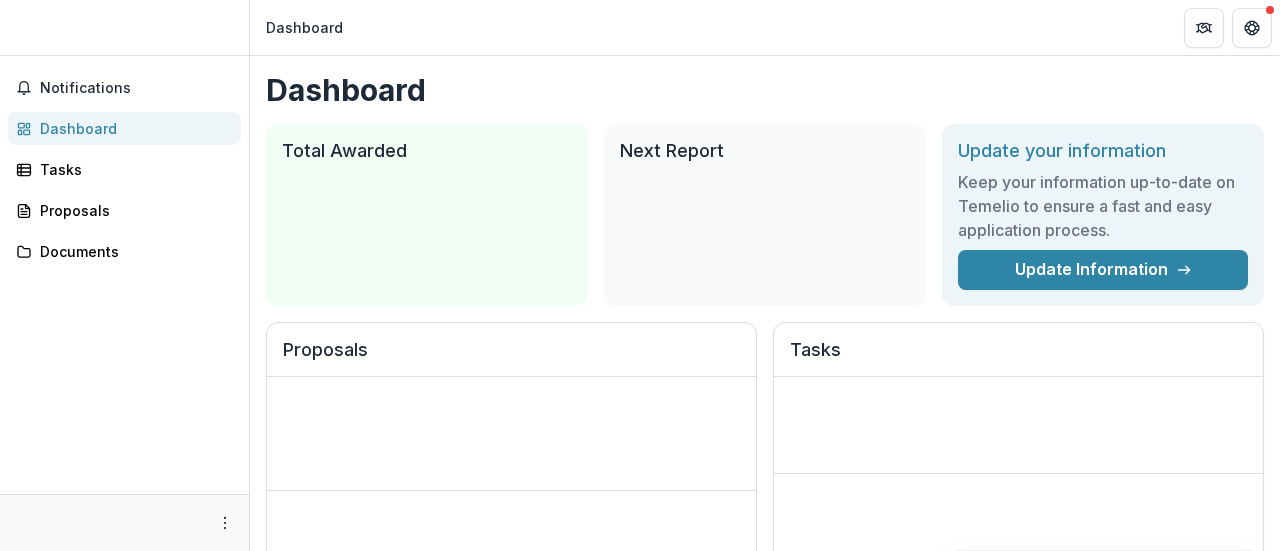 scroll, scrollTop: 0, scrollLeft: 0, axis: both 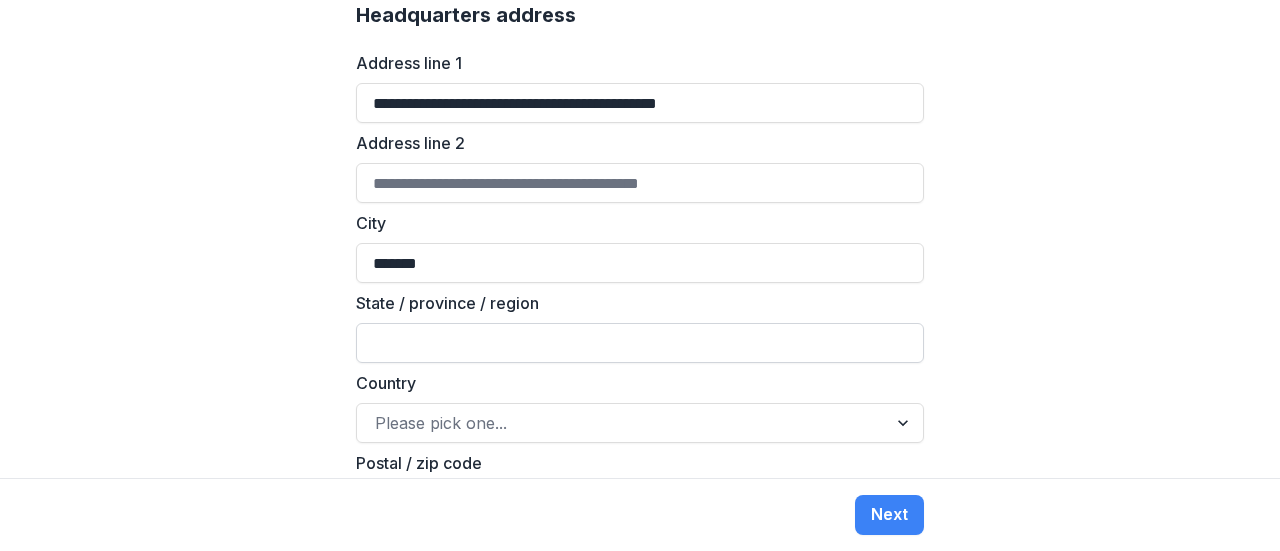 click on "State / province / region" at bounding box center [640, 343] 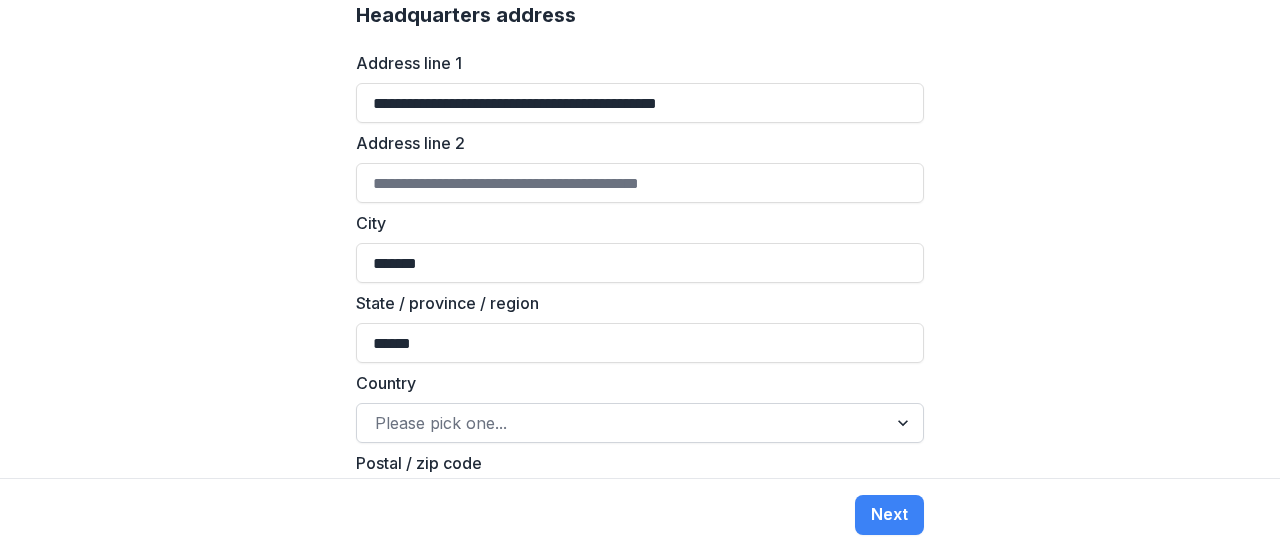 type on "******" 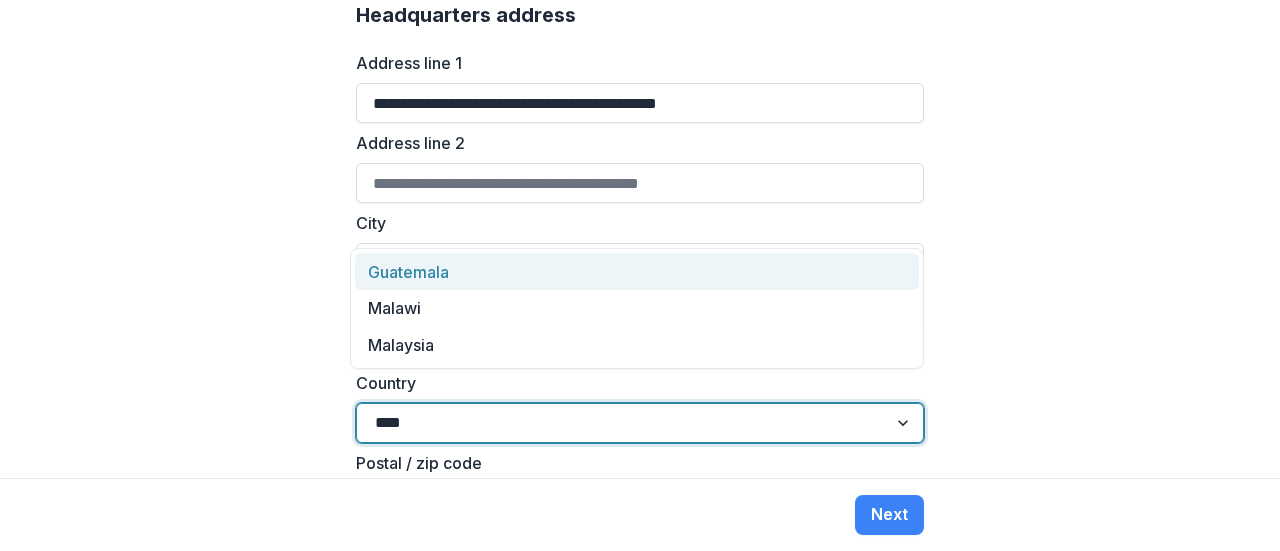 type on "*****" 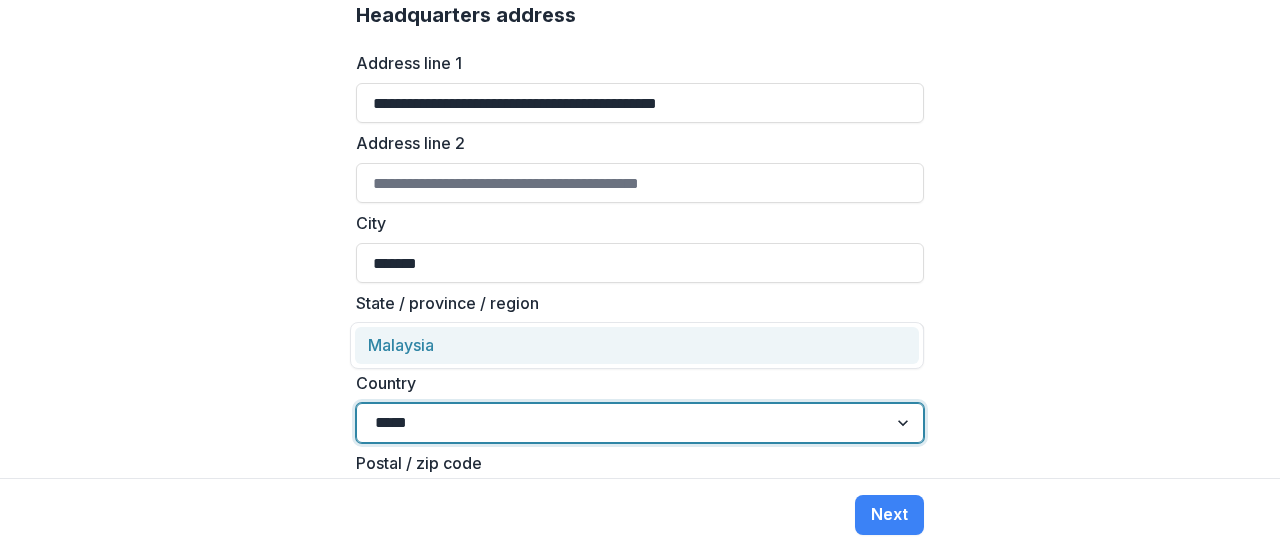 type 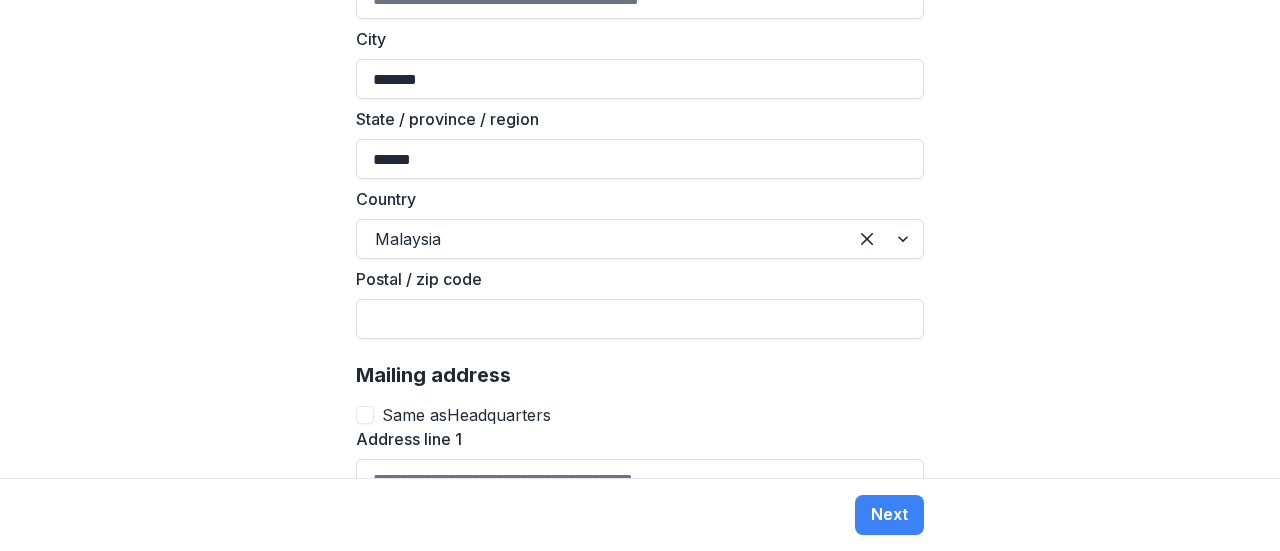 scroll, scrollTop: 1479, scrollLeft: 0, axis: vertical 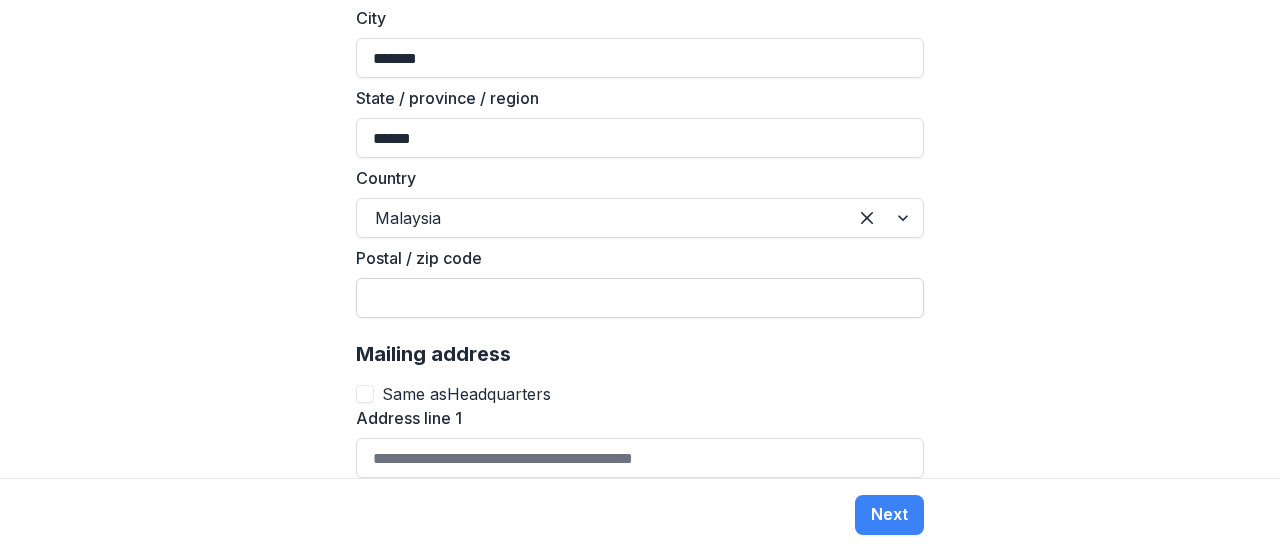 click on "Postal / zip code" at bounding box center [640, 298] 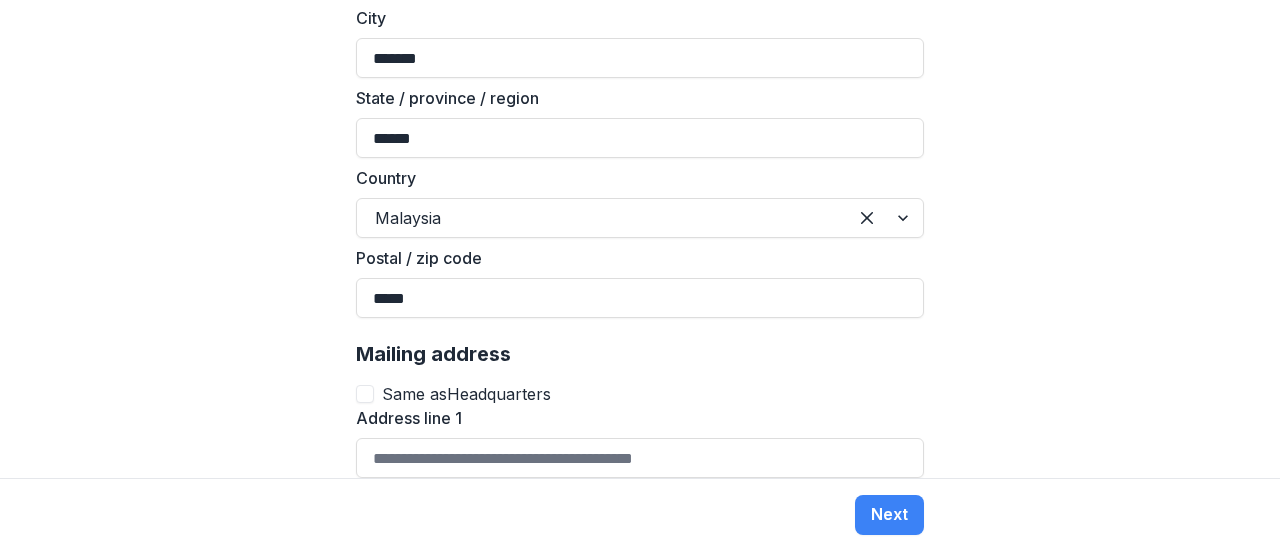 type on "*****" 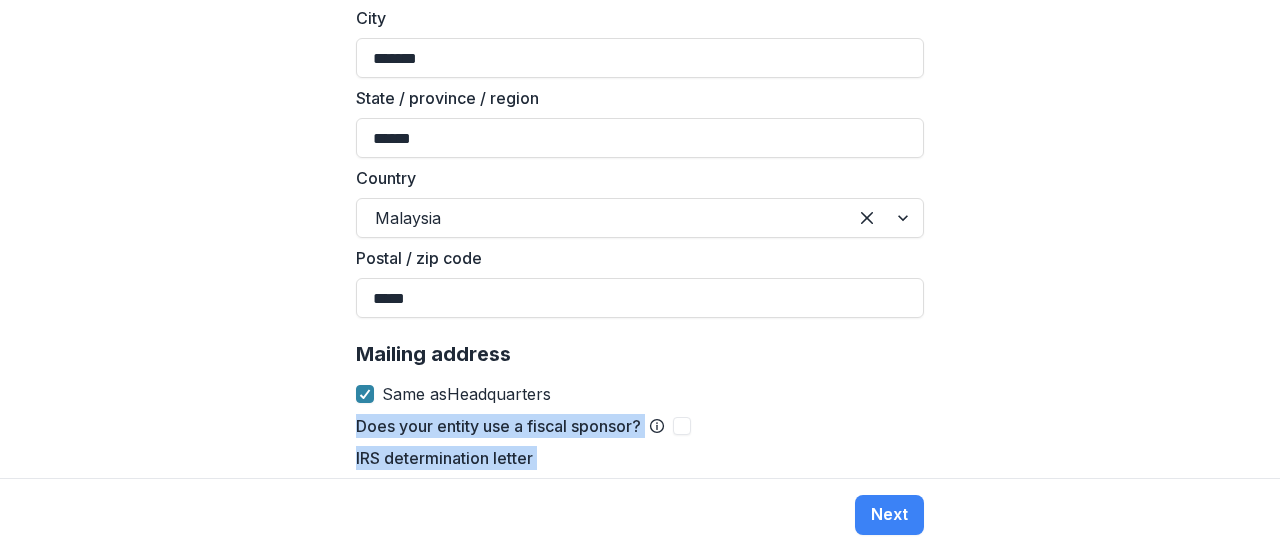 drag, startPoint x: 1272, startPoint y: 358, endPoint x: 1279, endPoint y: 427, distance: 69.354164 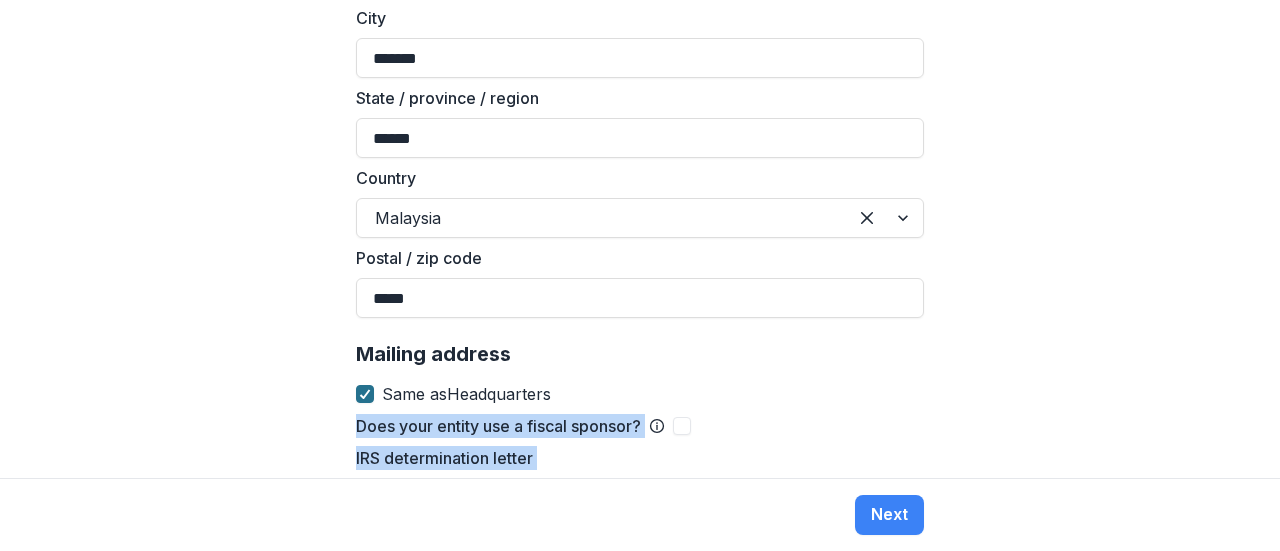 click 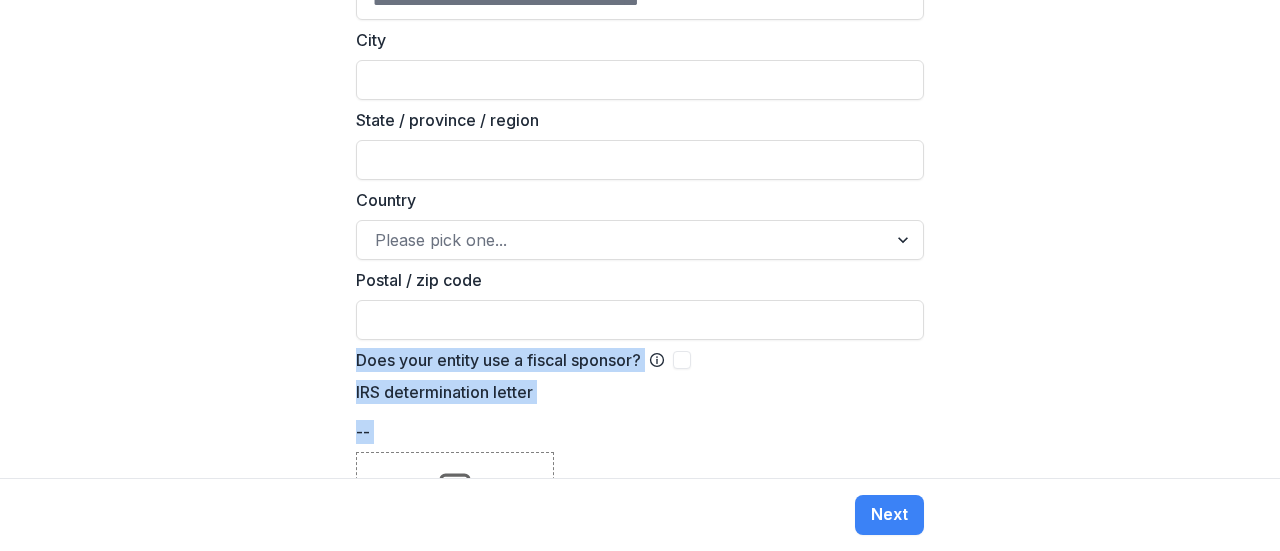 scroll, scrollTop: 2035, scrollLeft: 0, axis: vertical 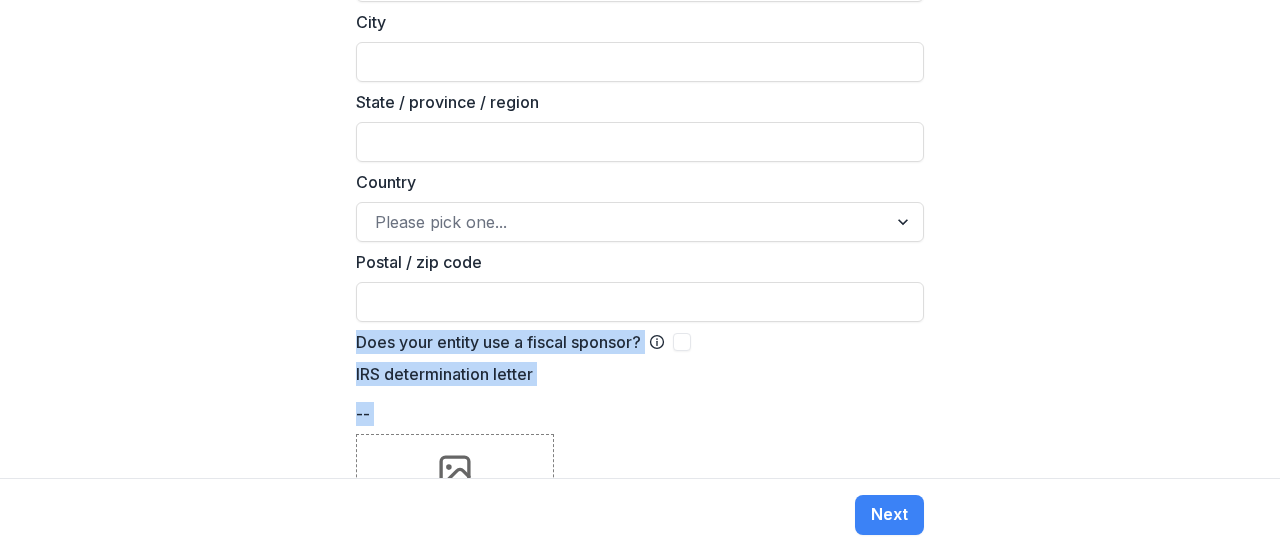 click on "**********" at bounding box center (640, 239) 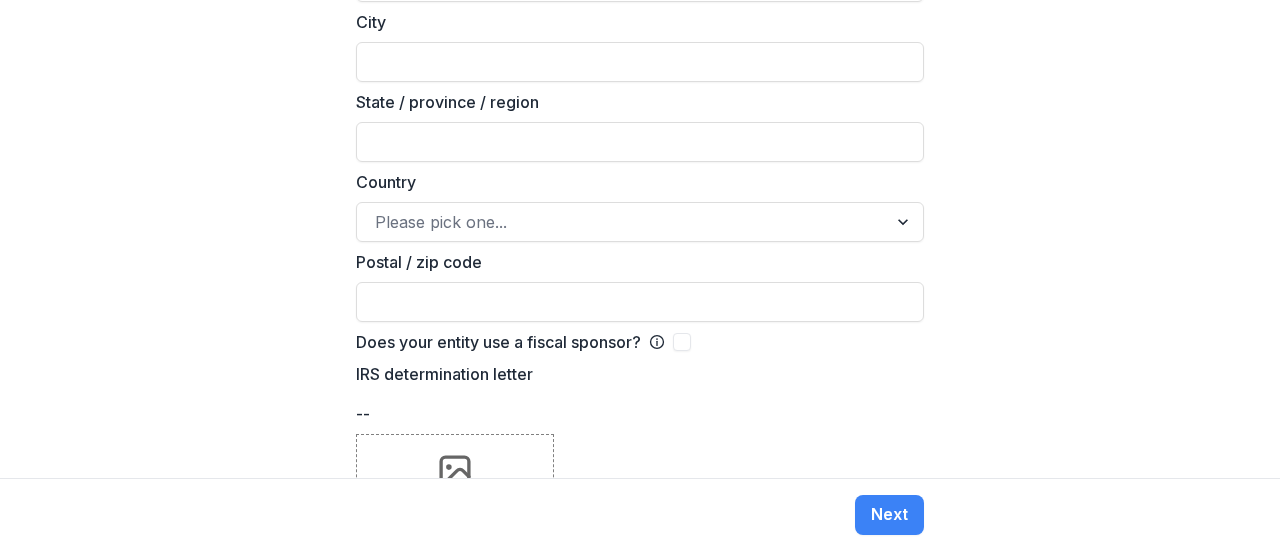 scroll, scrollTop: 2111, scrollLeft: 0, axis: vertical 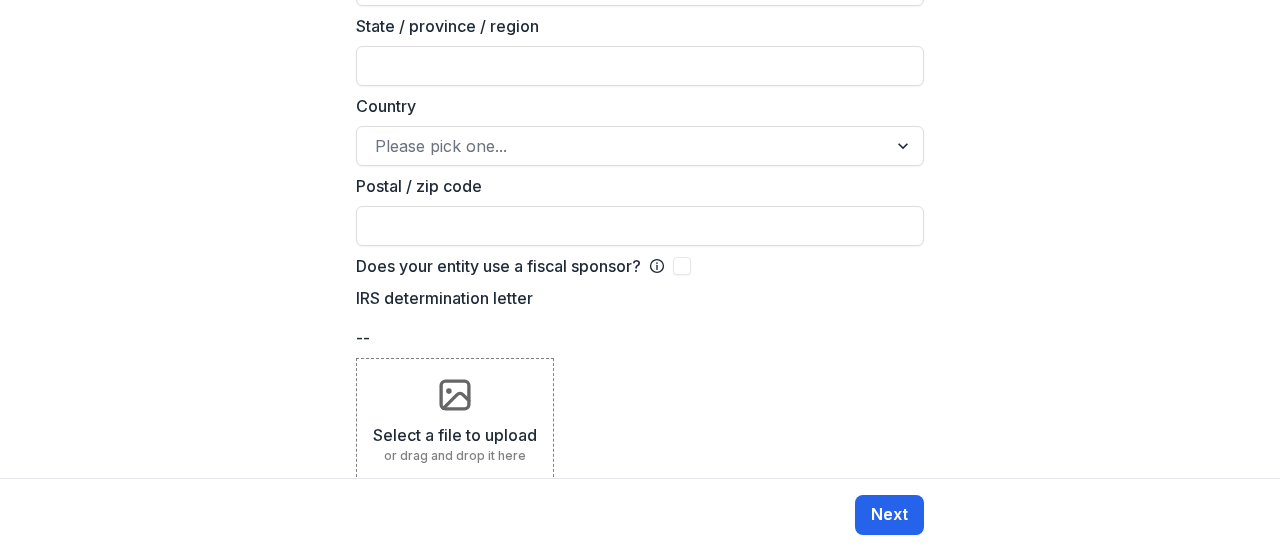 click on "Next" at bounding box center [889, 515] 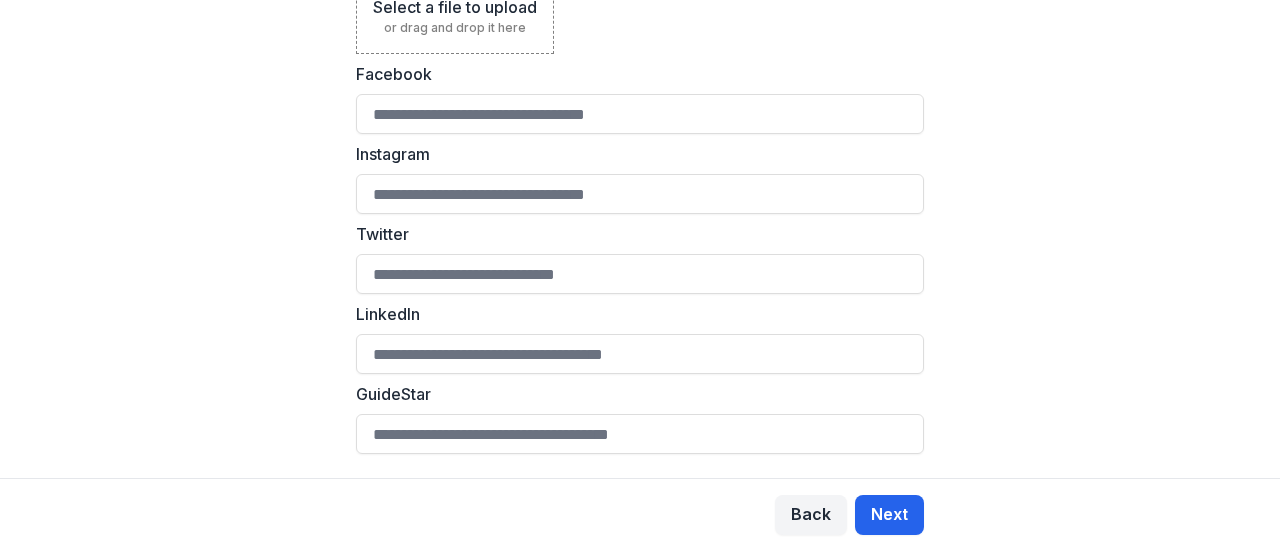 scroll, scrollTop: 0, scrollLeft: 0, axis: both 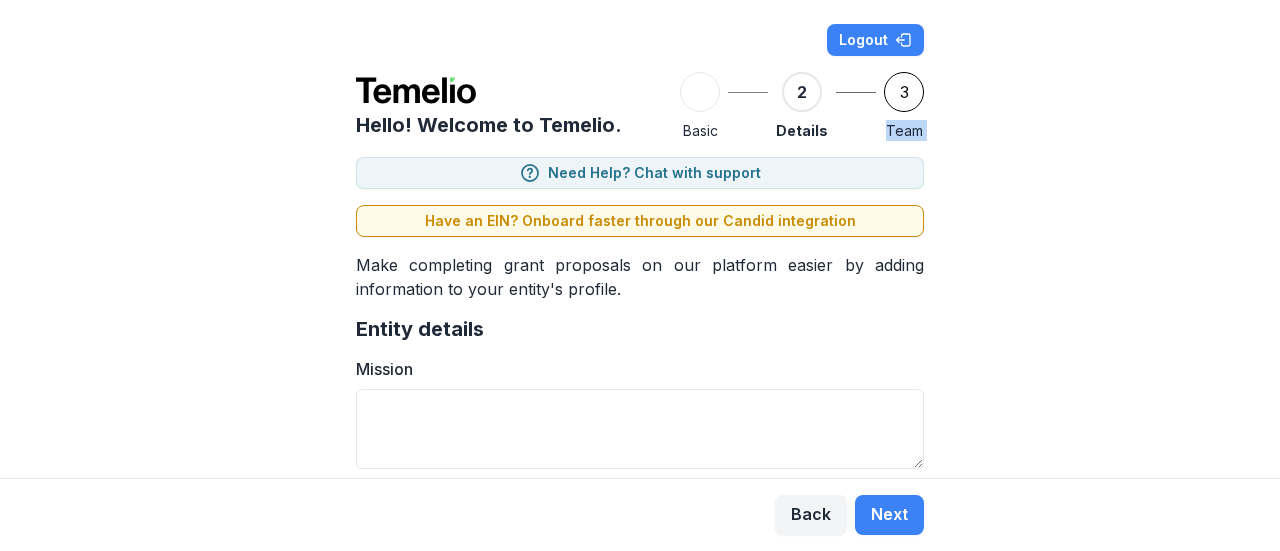 drag, startPoint x: 1271, startPoint y: 141, endPoint x: 1279, endPoint y: 223, distance: 82.38932 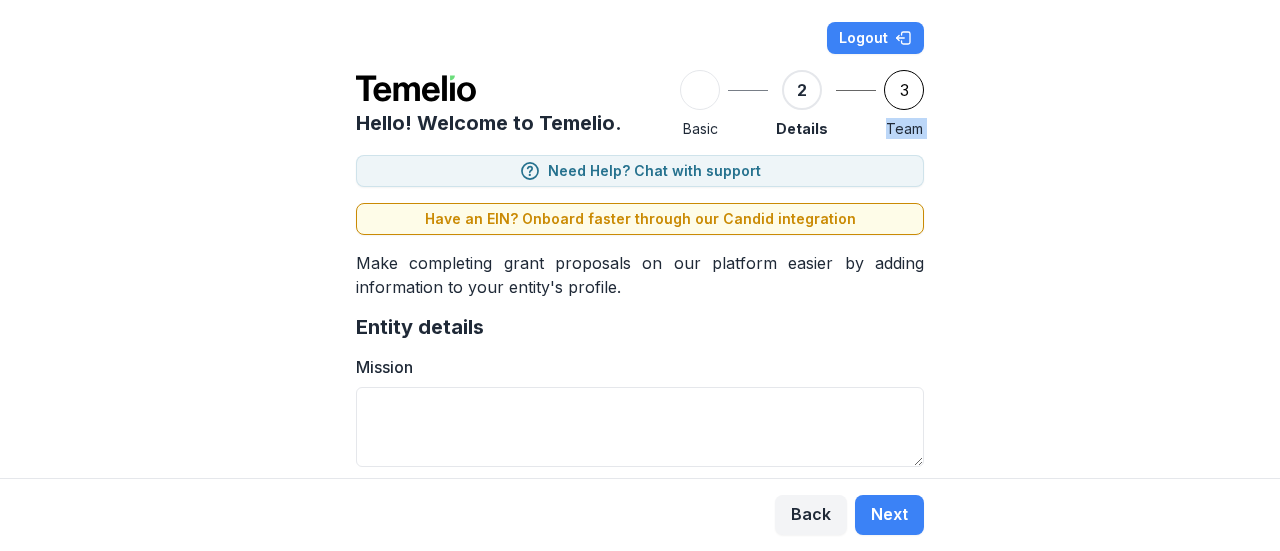 scroll, scrollTop: 0, scrollLeft: 0, axis: both 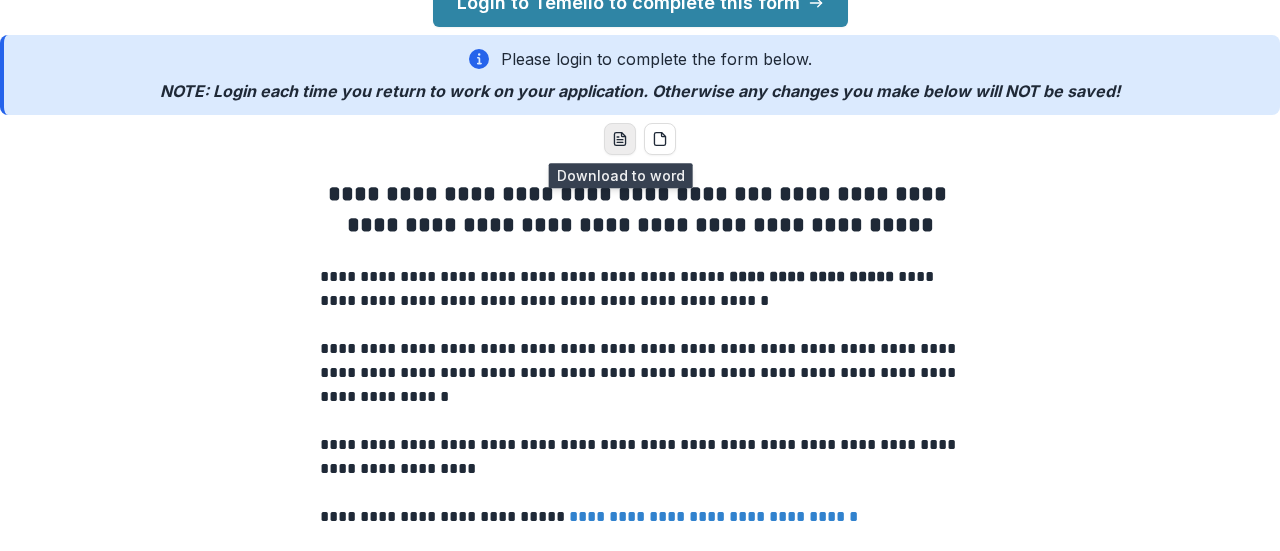 click 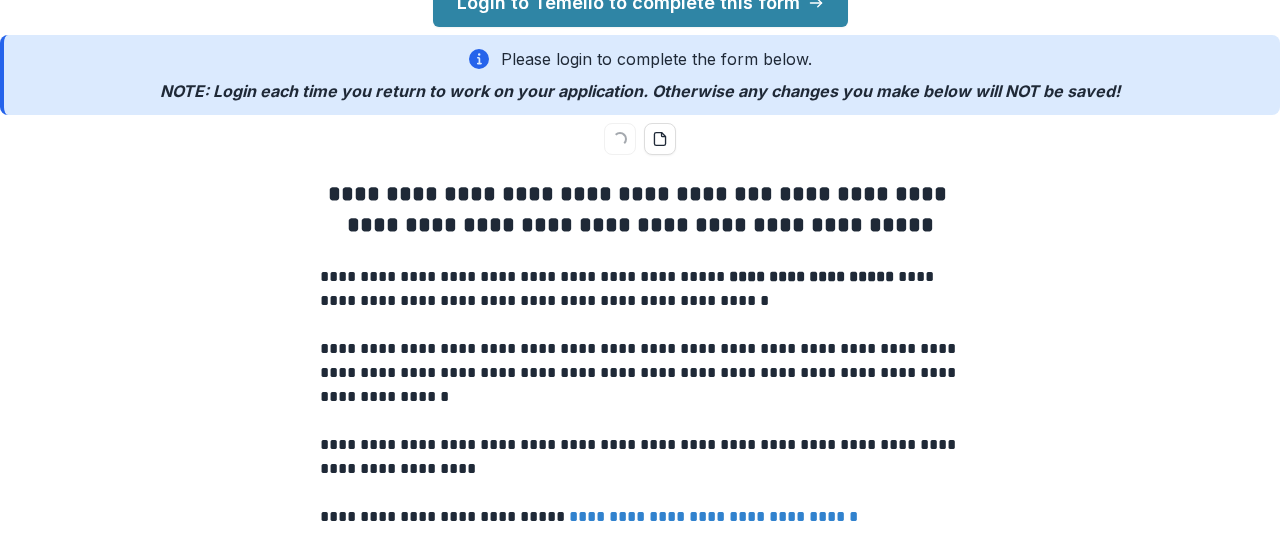 click 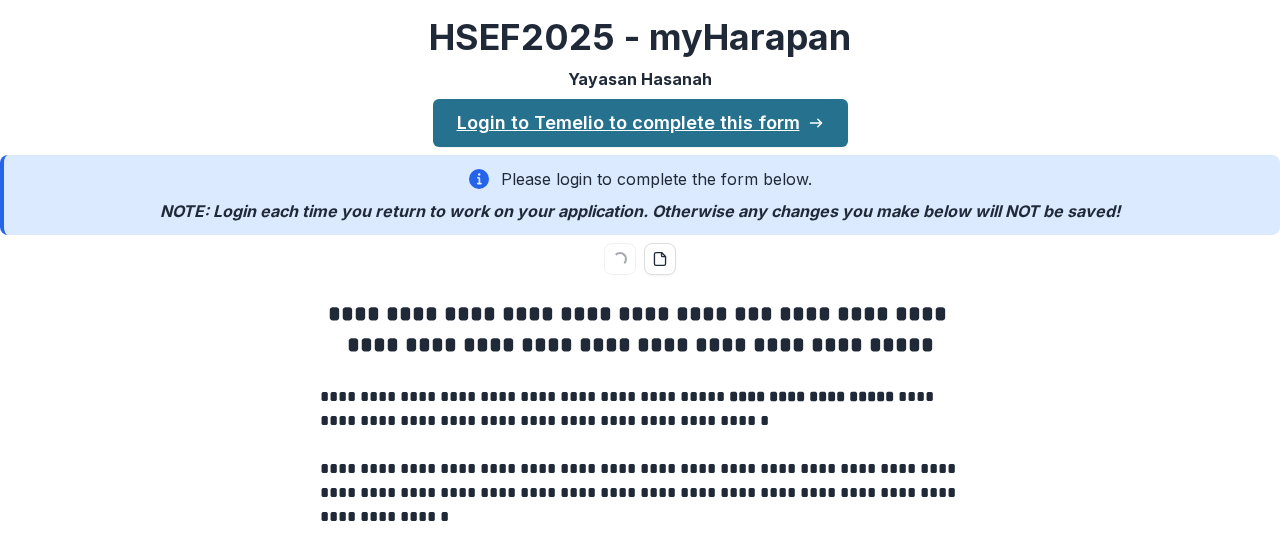 click on "Login to Temelio to complete this form" at bounding box center (640, 123) 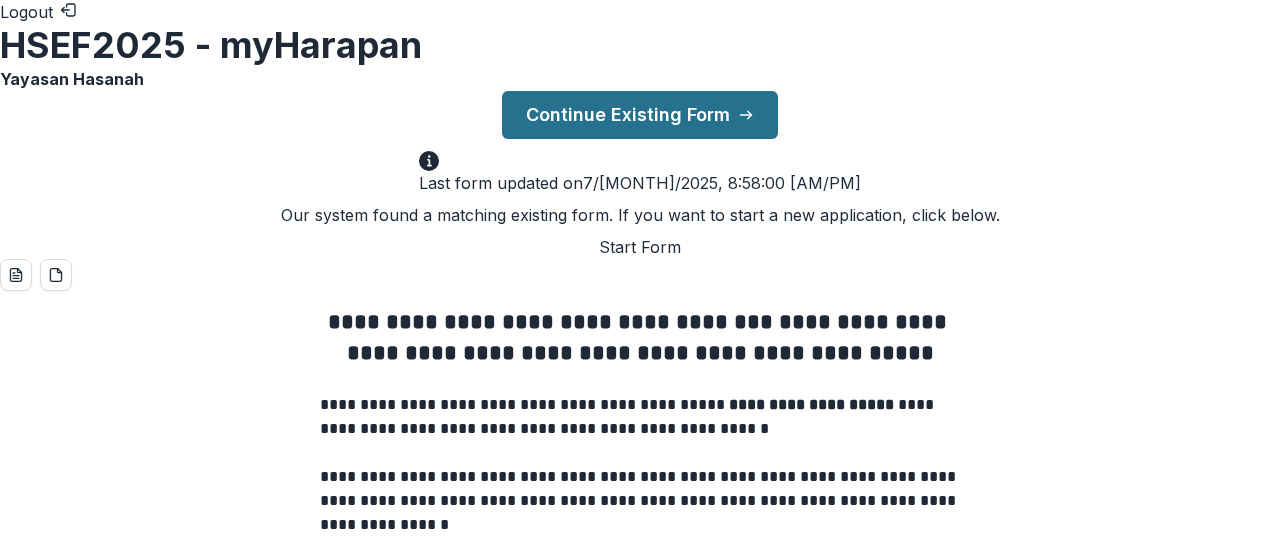 click on "Continue Existing Form" at bounding box center (640, 115) 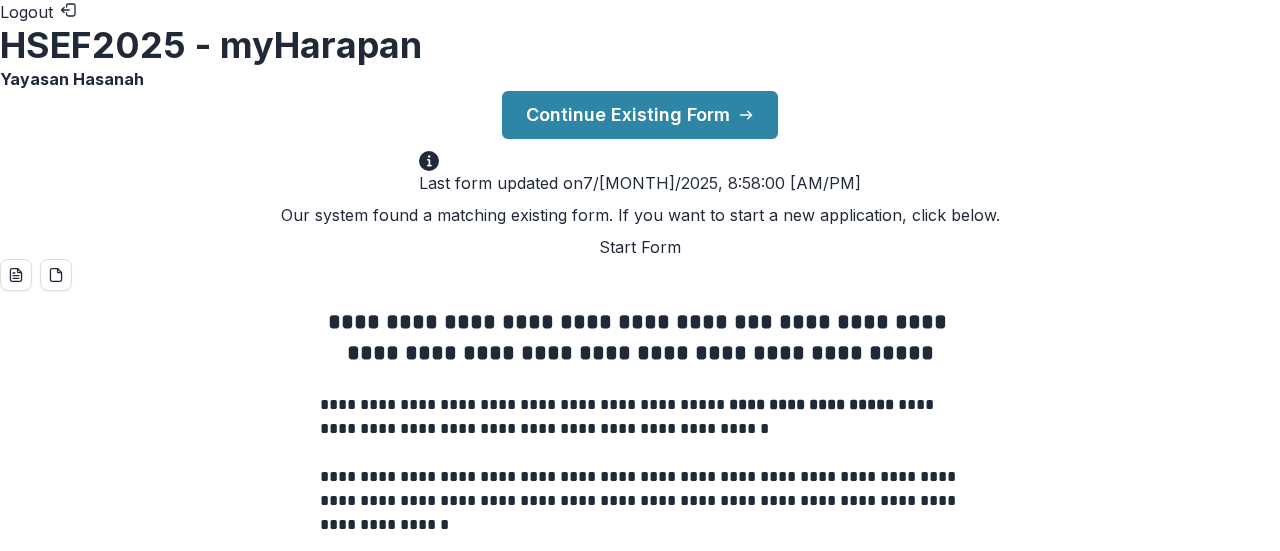 click 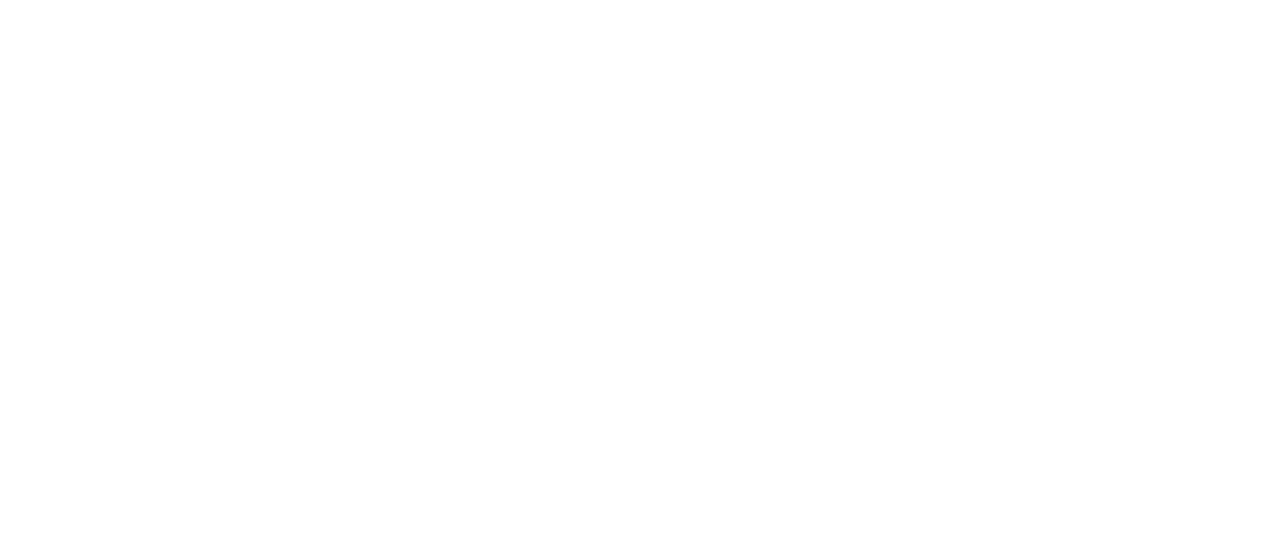 scroll, scrollTop: 342, scrollLeft: 0, axis: vertical 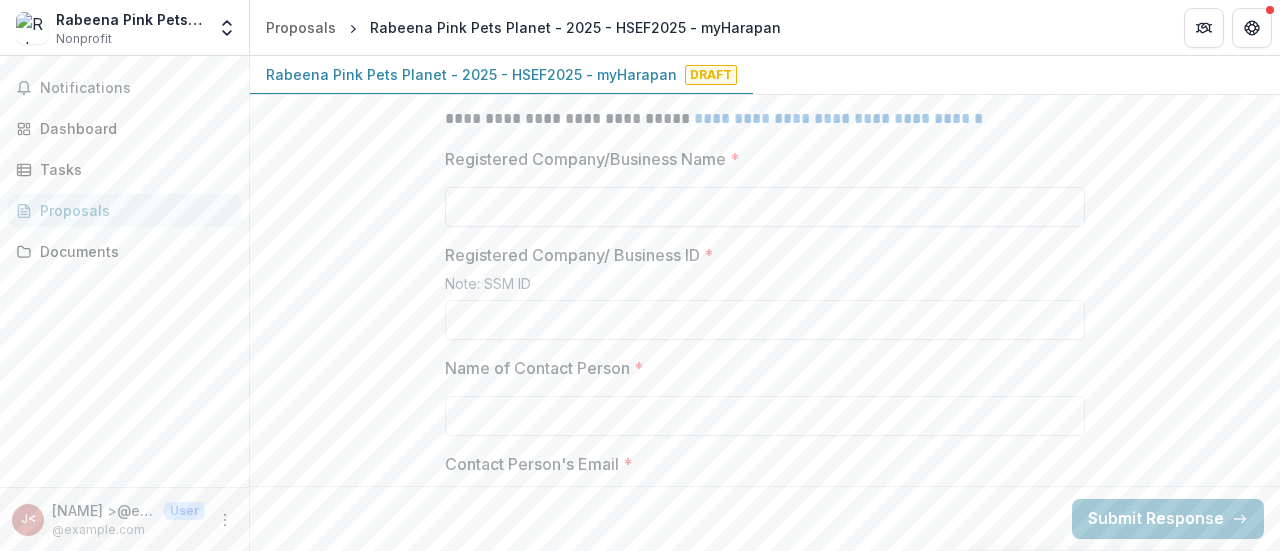 click on "Registered Company/Business Name *" at bounding box center [765, 207] 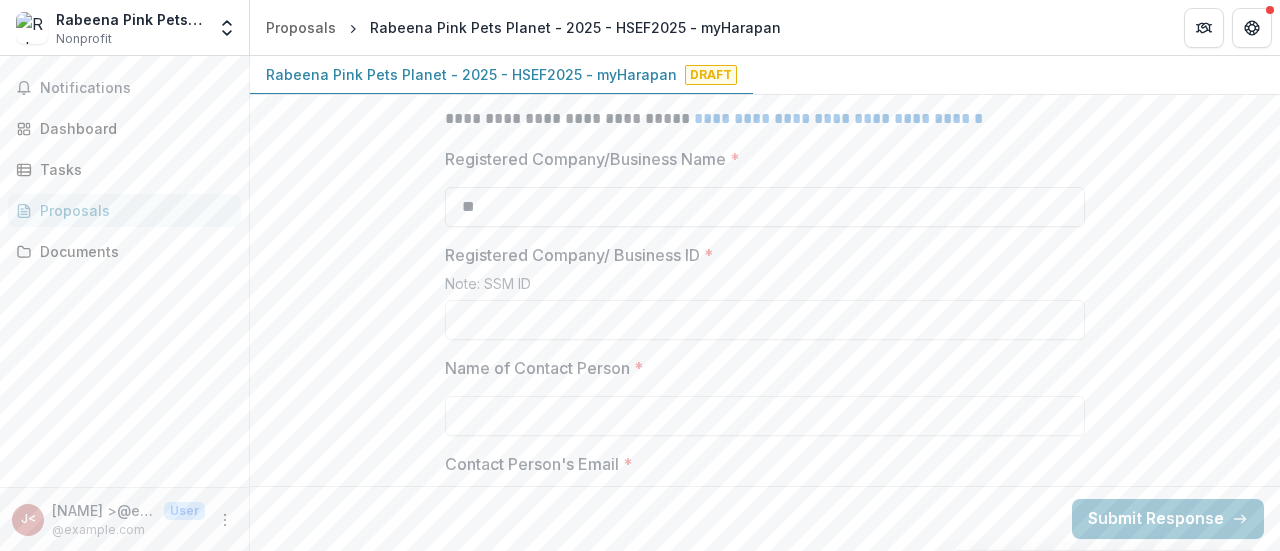 type on "*" 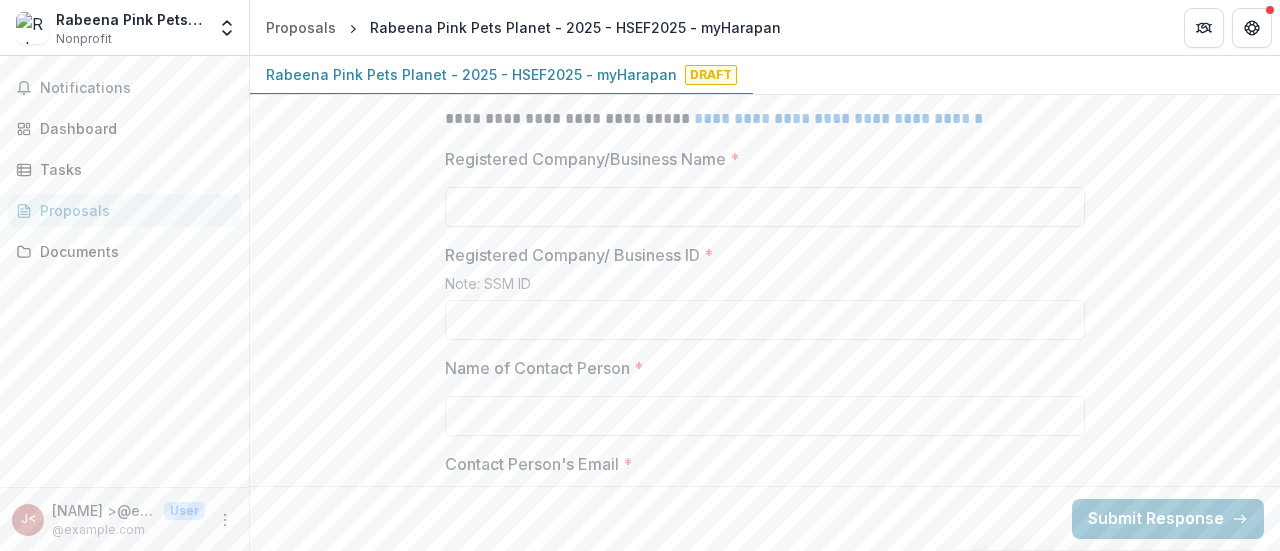 type on "*" 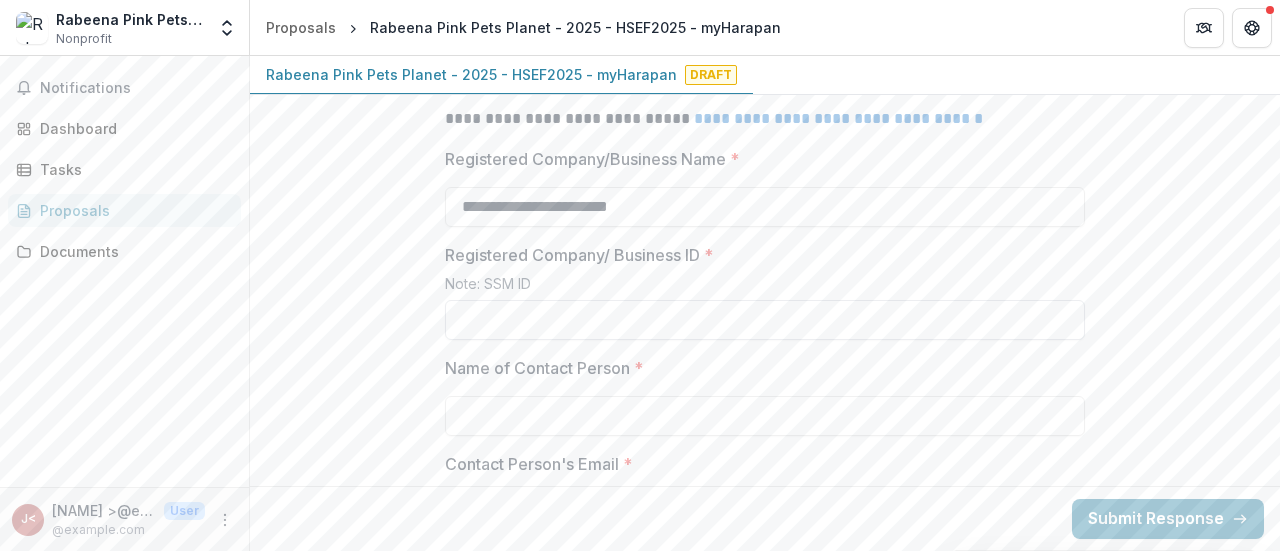 type on "**********" 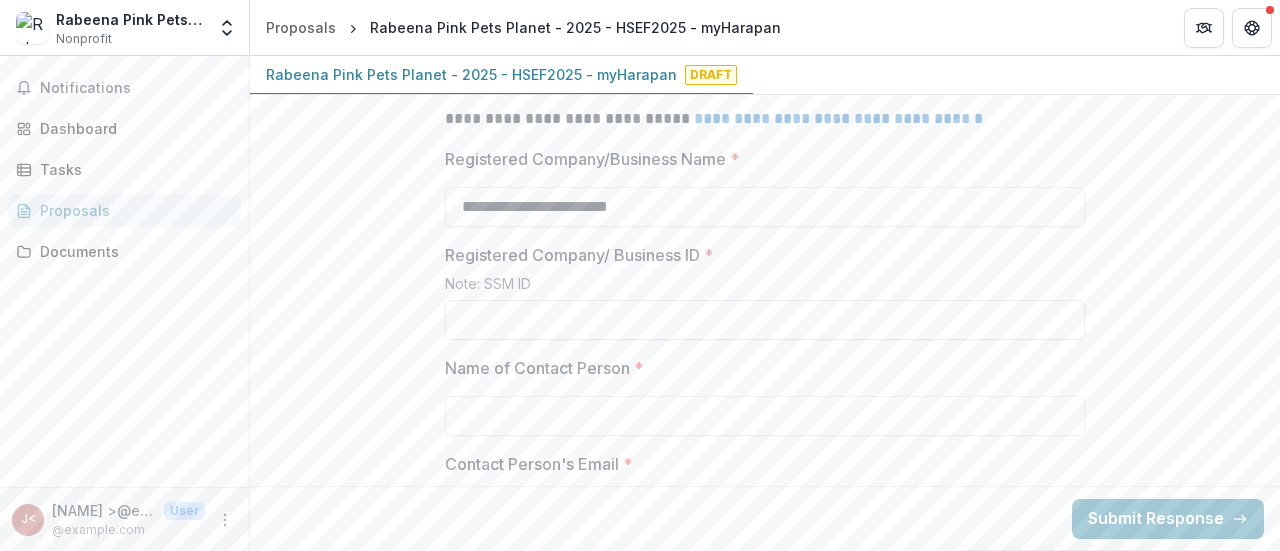 scroll, scrollTop: 0, scrollLeft: 0, axis: both 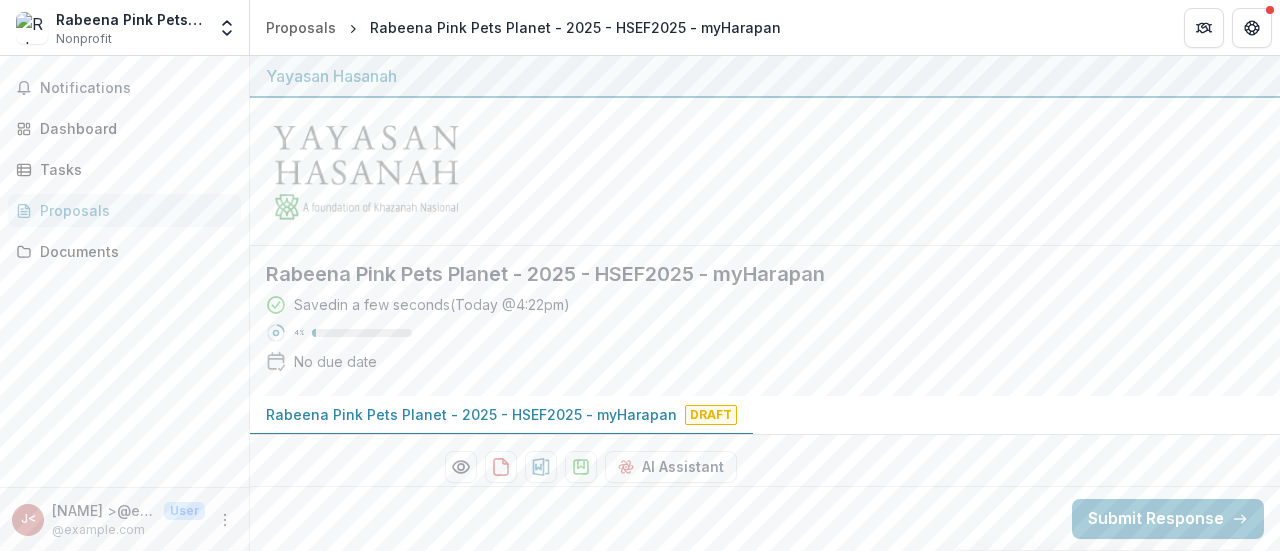 click on "Rabeena Pink Pets Planet - 2025 - HSEF2025 - myHarapan Saved  in a few seconds  ( Today   @  4:22pm ) 4 % No due date" at bounding box center (749, 321) 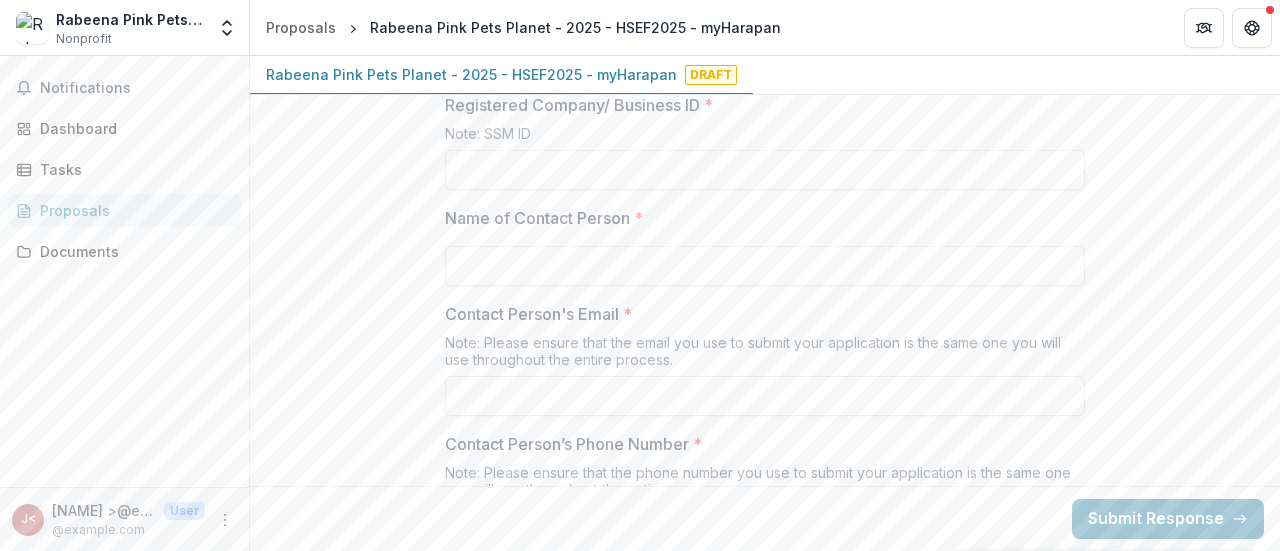 scroll, scrollTop: 864, scrollLeft: 0, axis: vertical 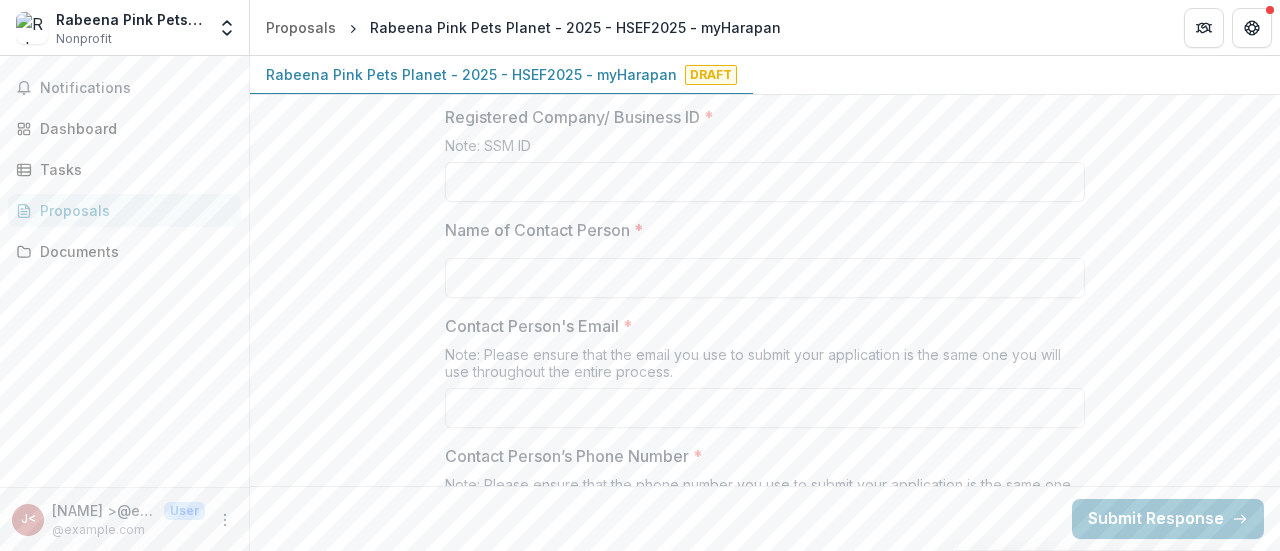 click on "Registered Company/ Business ID *" at bounding box center [765, 182] 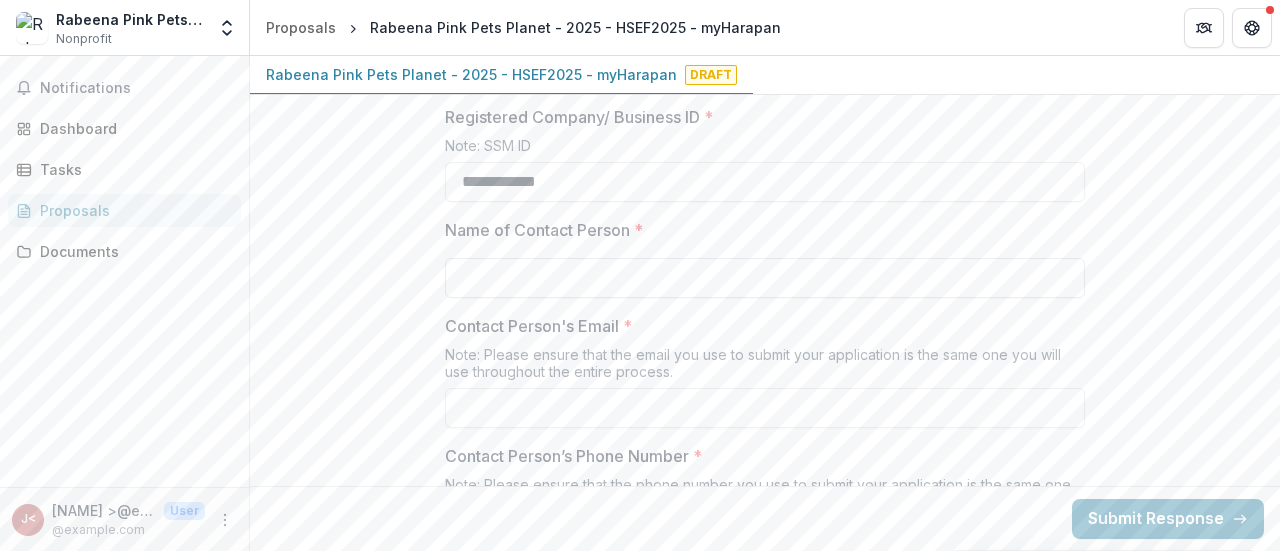click on "Name of Contact Person *" at bounding box center [765, 278] 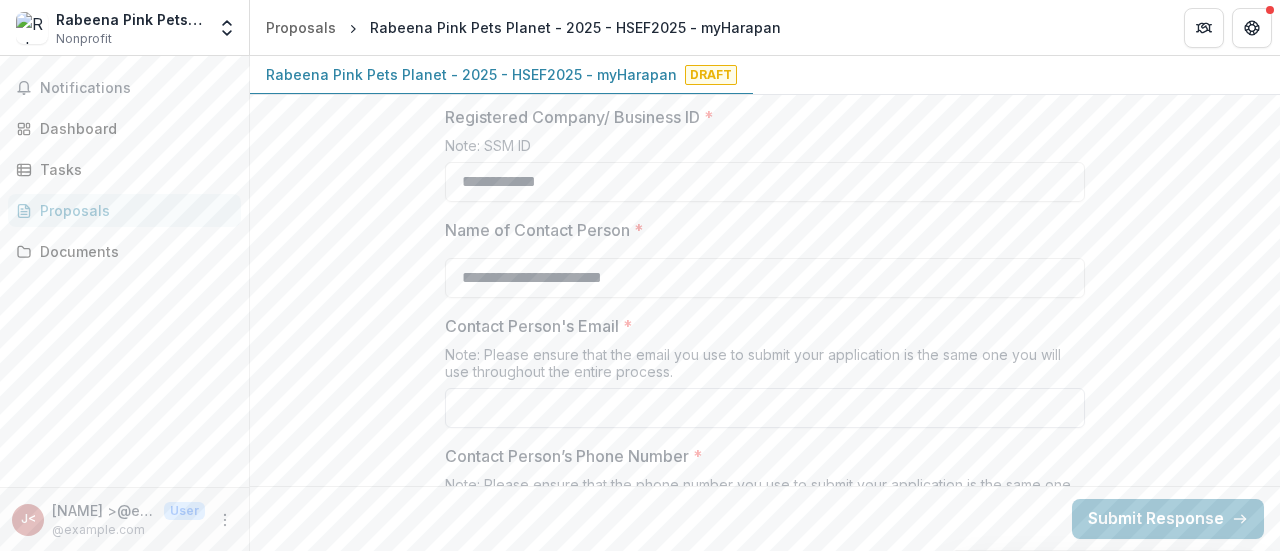 type on "**********" 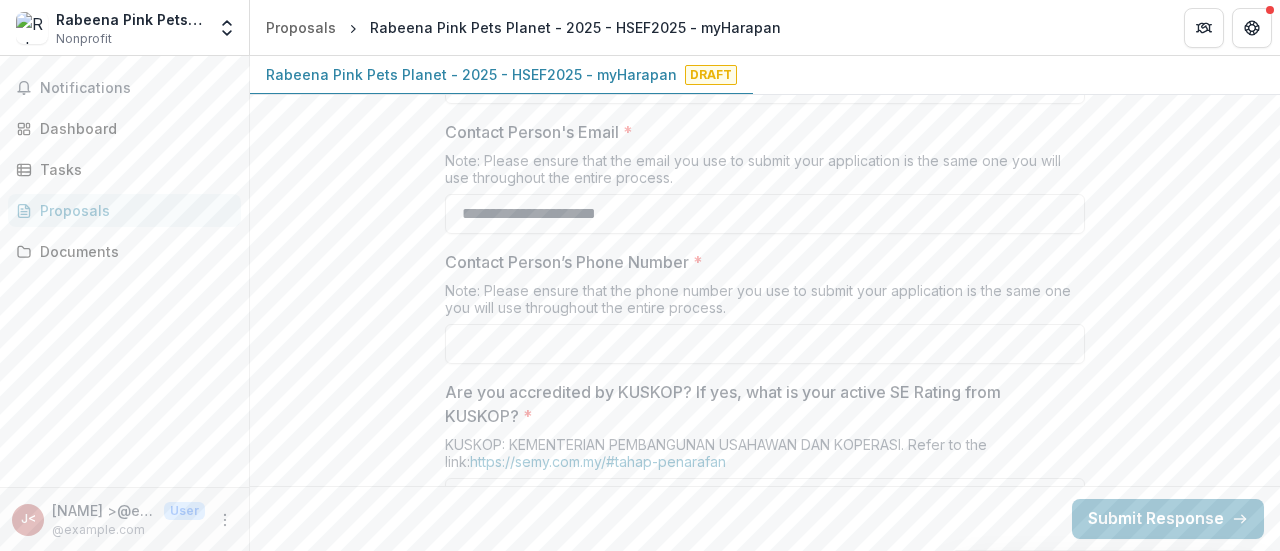 scroll, scrollTop: 1106, scrollLeft: 0, axis: vertical 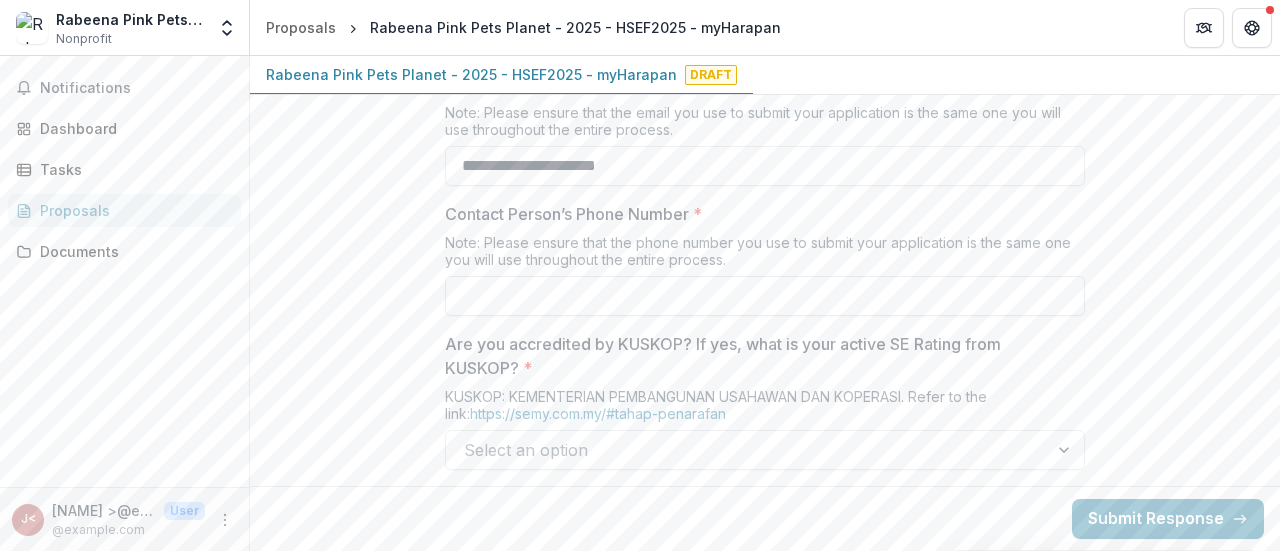 type on "**********" 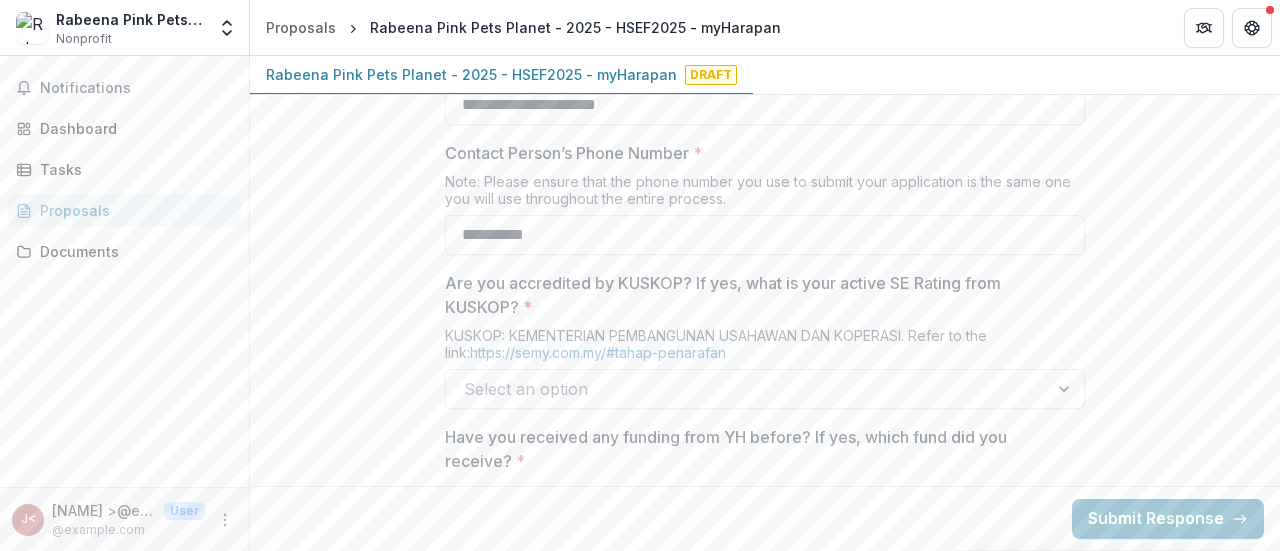 scroll, scrollTop: 1240, scrollLeft: 0, axis: vertical 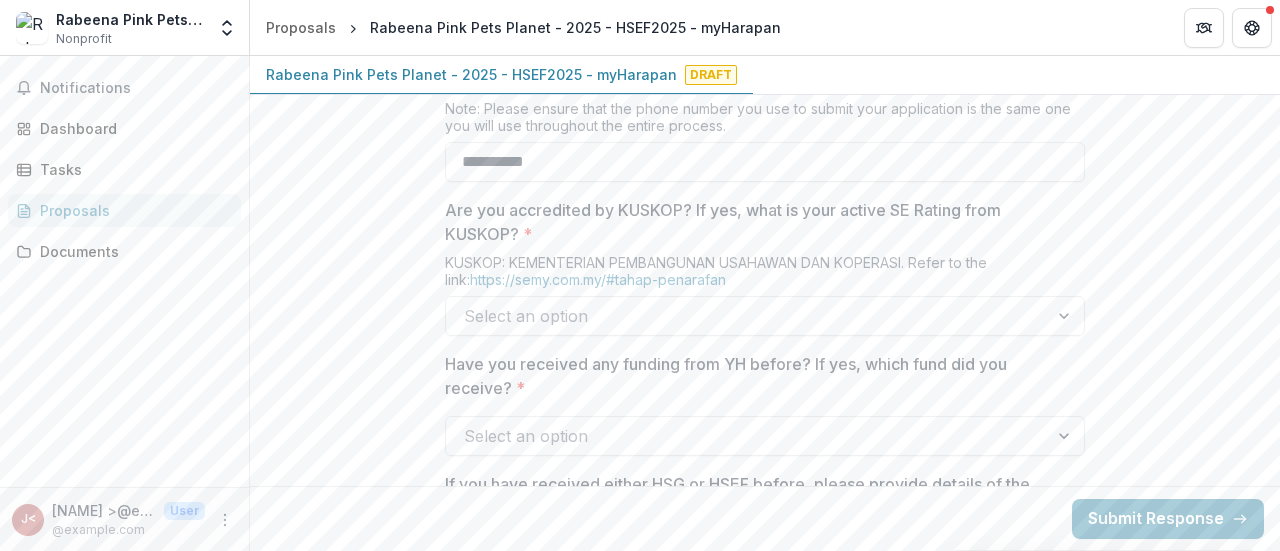 type on "**********" 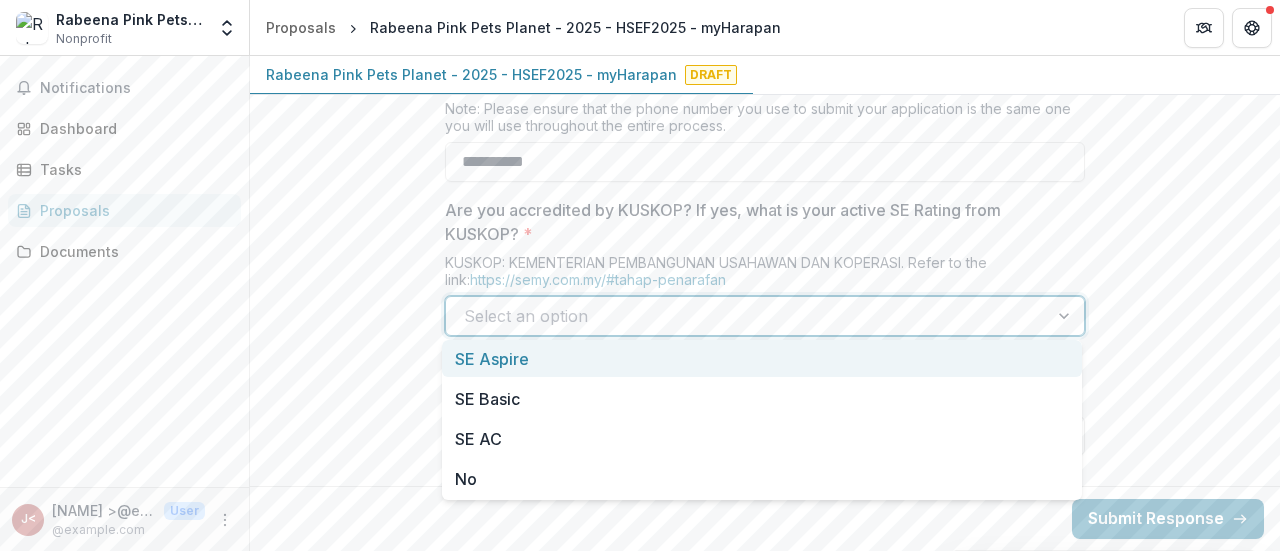 click at bounding box center (1066, 316) 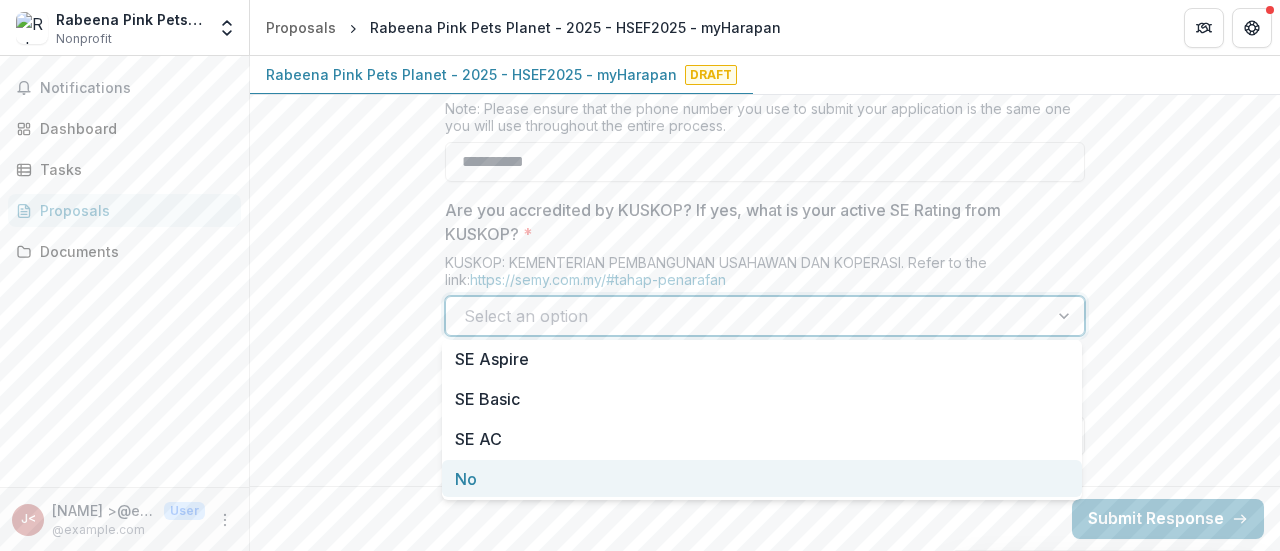 click on "No" at bounding box center [762, 478] 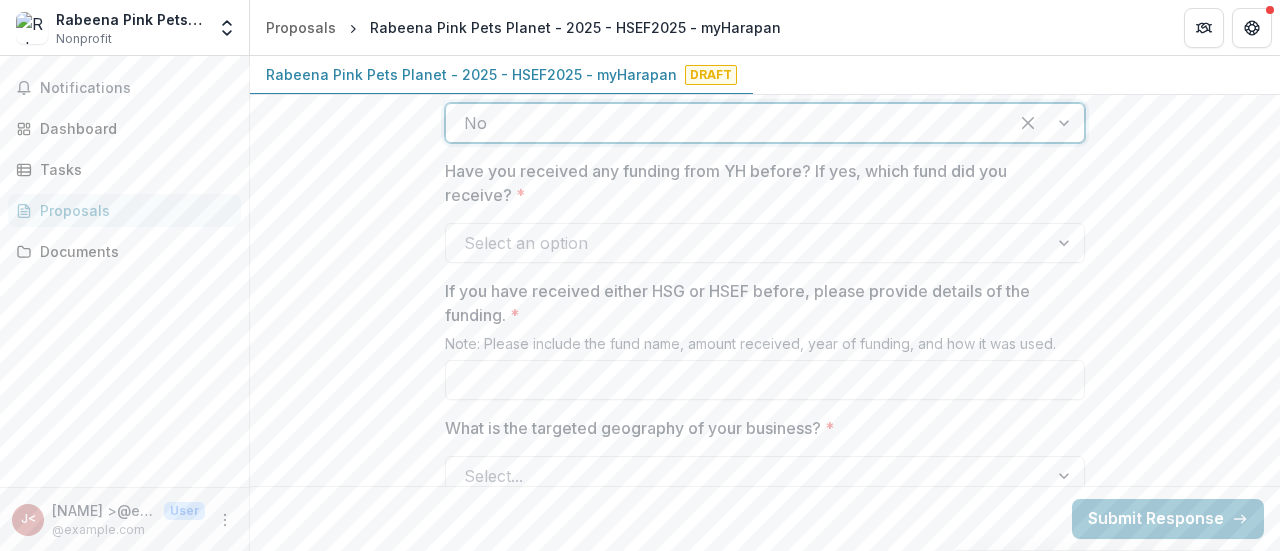 scroll, scrollTop: 1463, scrollLeft: 0, axis: vertical 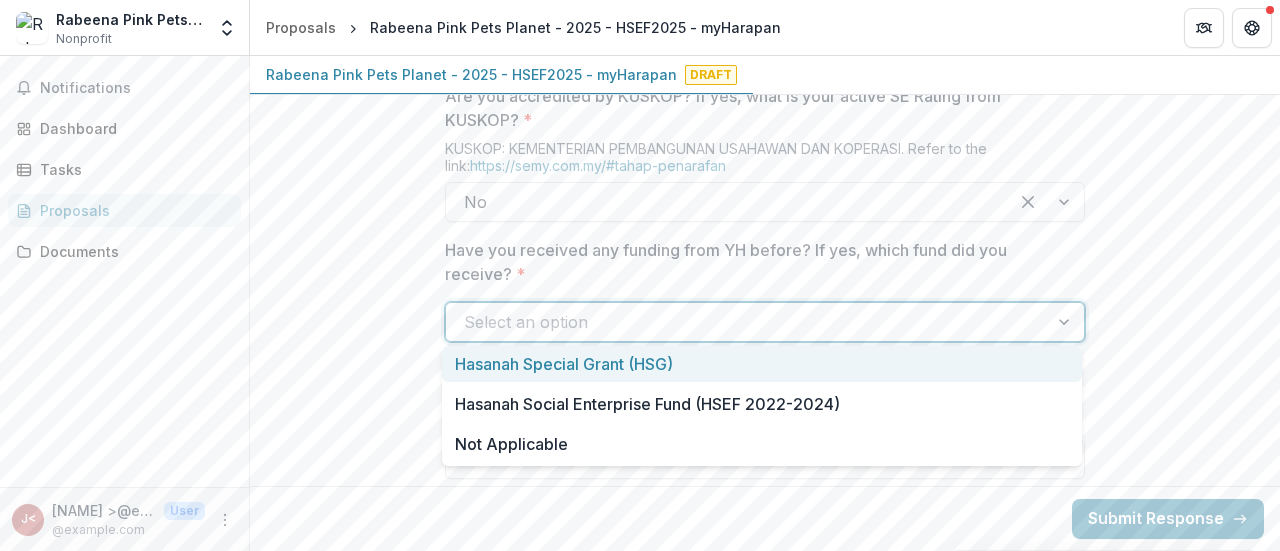 click at bounding box center (1066, 322) 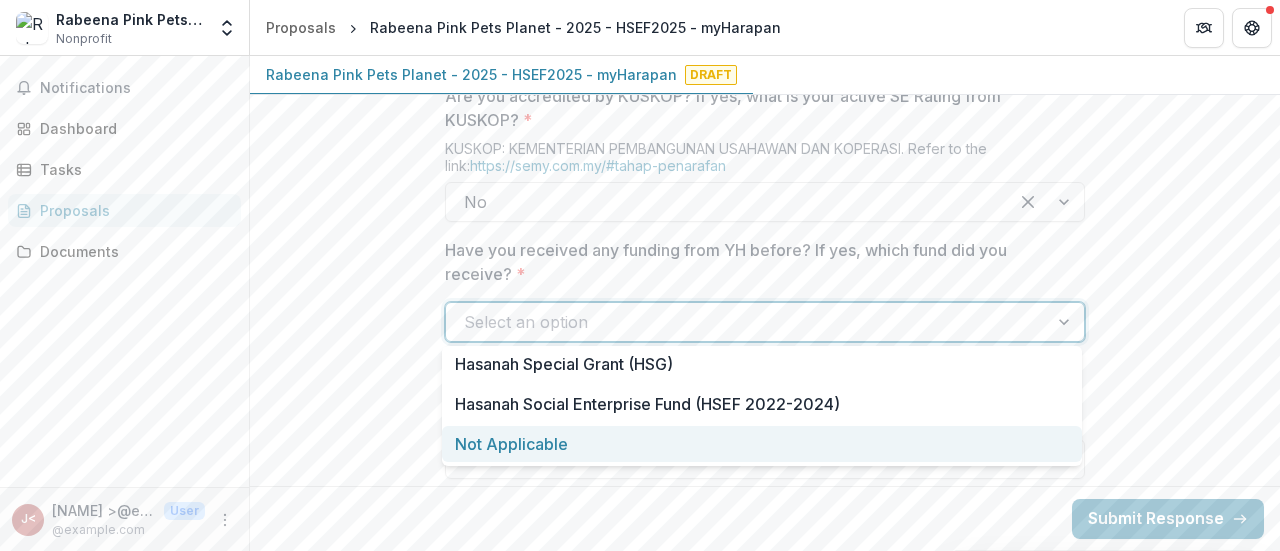 click on "Not Applicable" at bounding box center (762, 444) 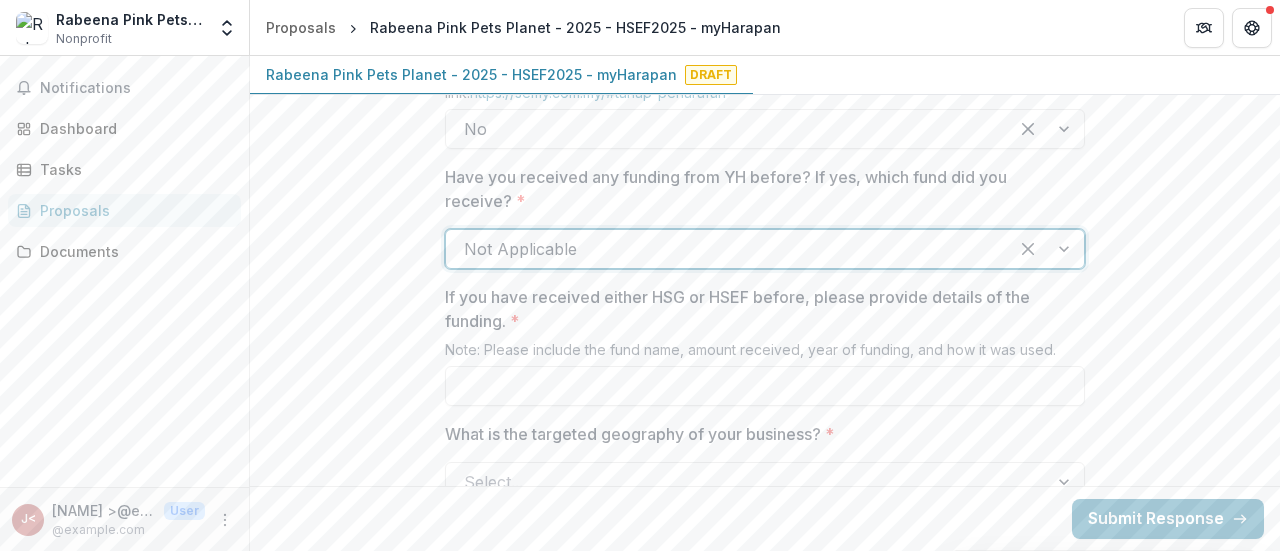 scroll, scrollTop: 1469, scrollLeft: 0, axis: vertical 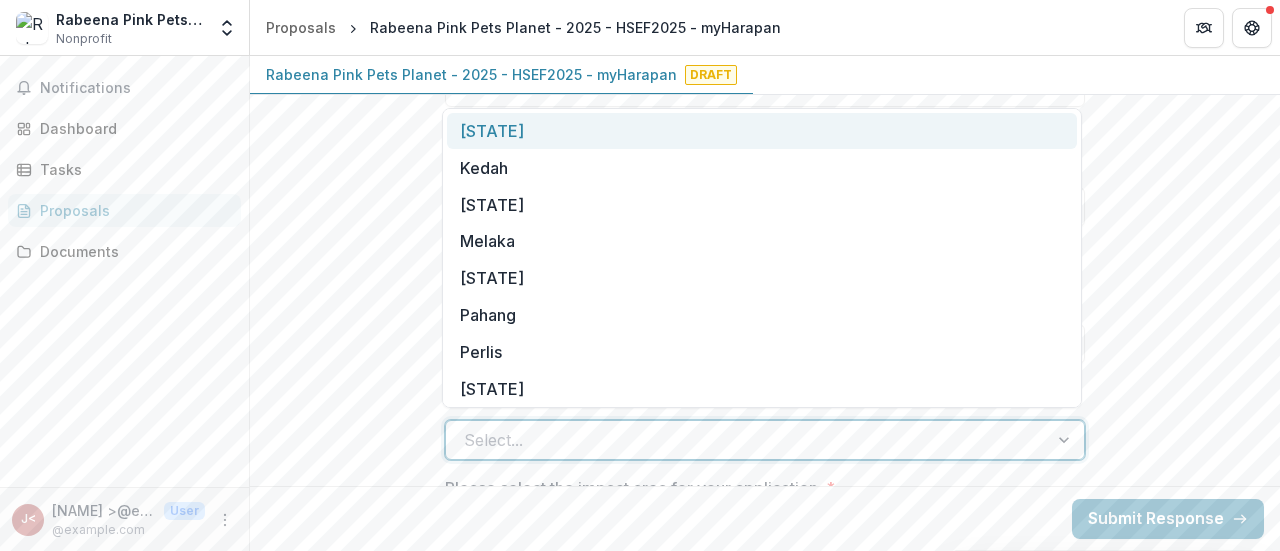 click at bounding box center (1066, 440) 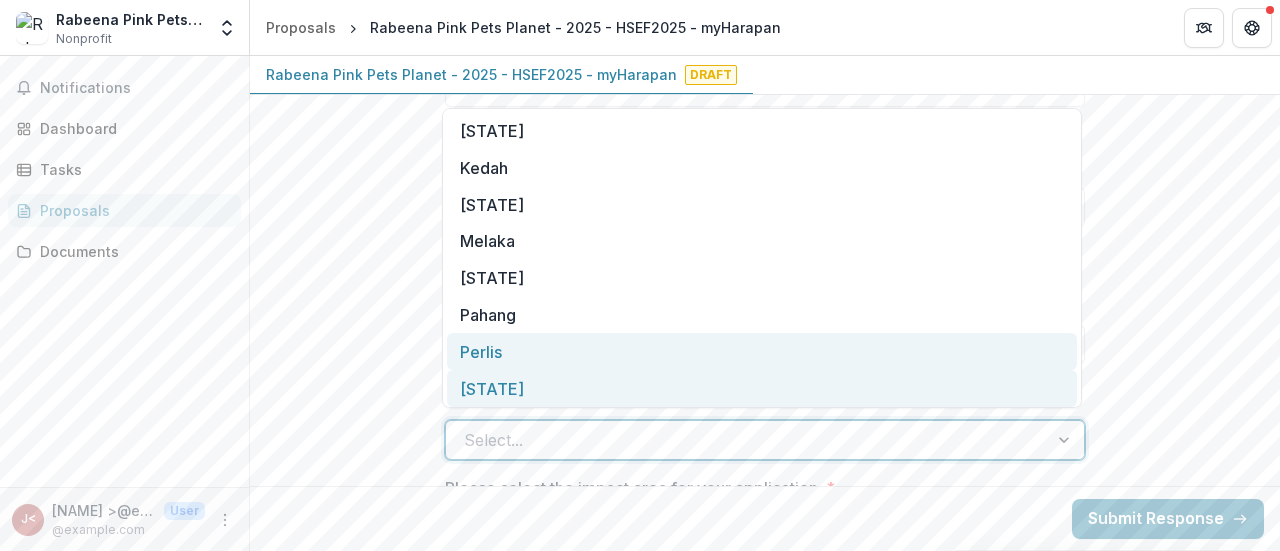 scroll, scrollTop: 11, scrollLeft: 0, axis: vertical 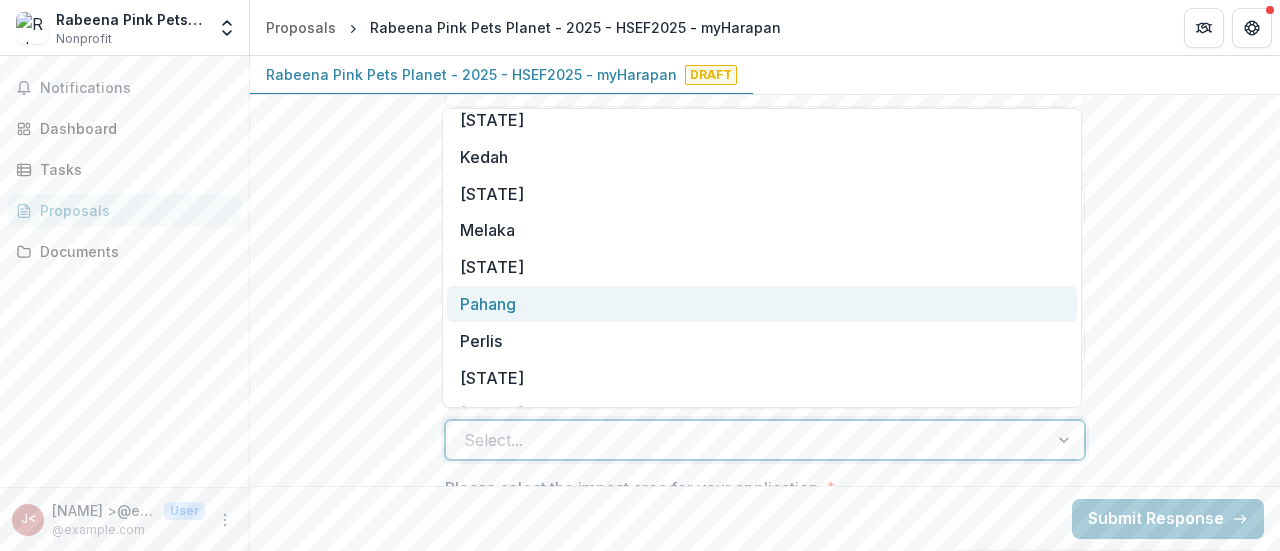 click on "Pahang" at bounding box center [762, 304] 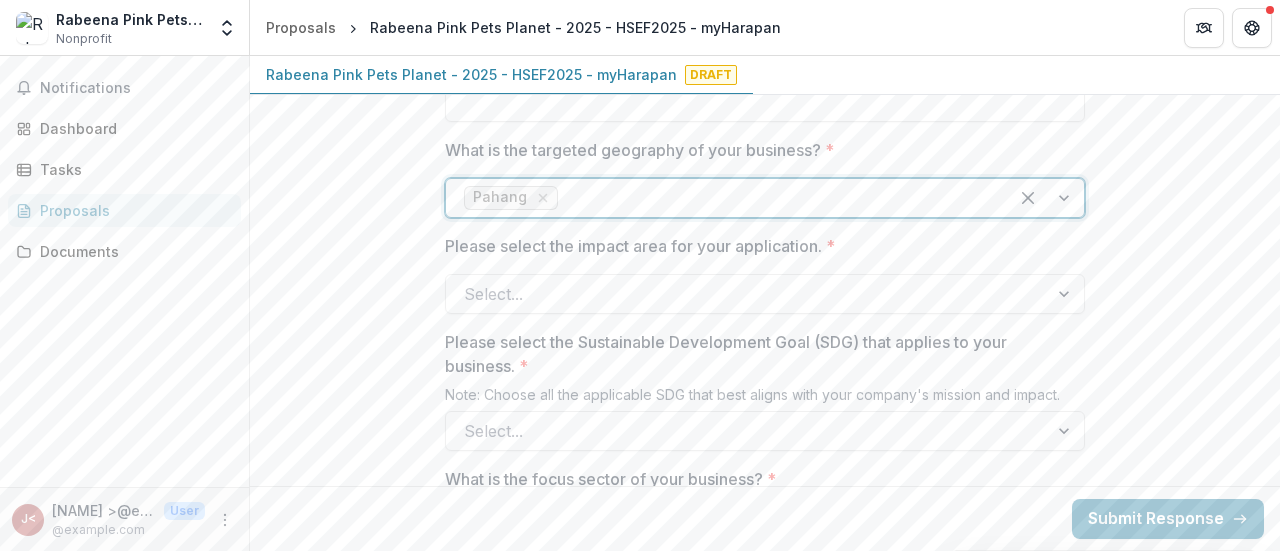 scroll, scrollTop: 1730, scrollLeft: 0, axis: vertical 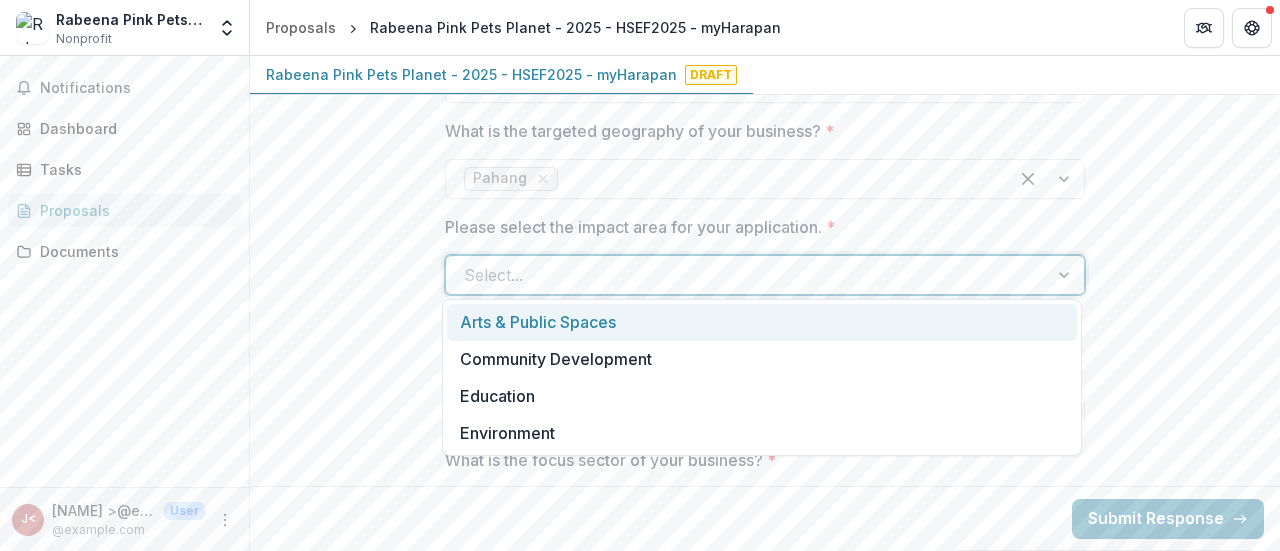 click at bounding box center (1066, 275) 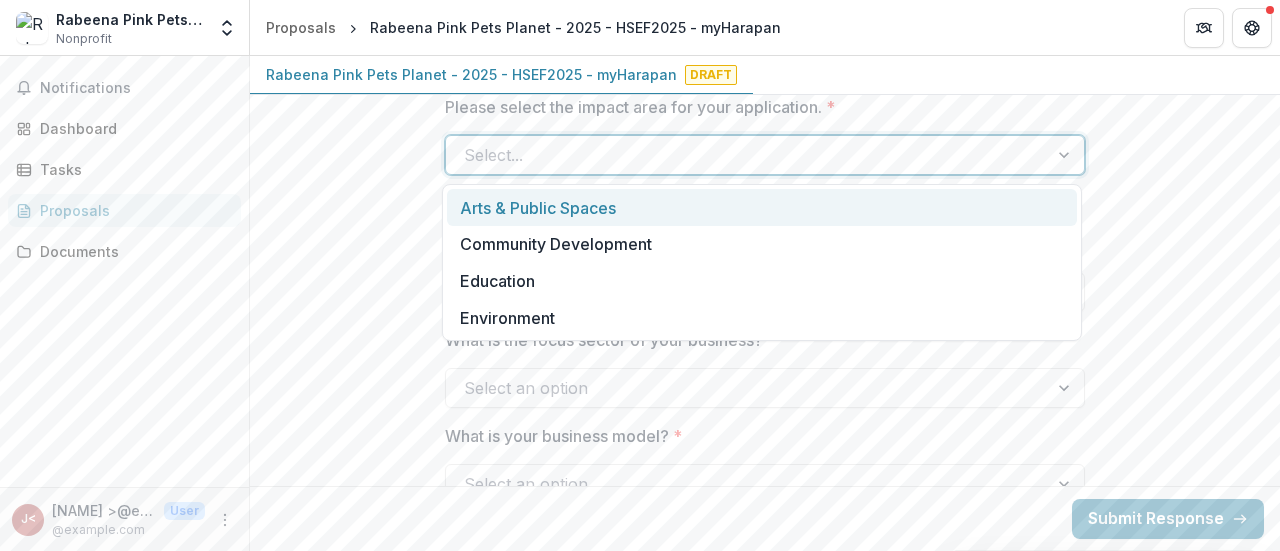 scroll, scrollTop: 1856, scrollLeft: 0, axis: vertical 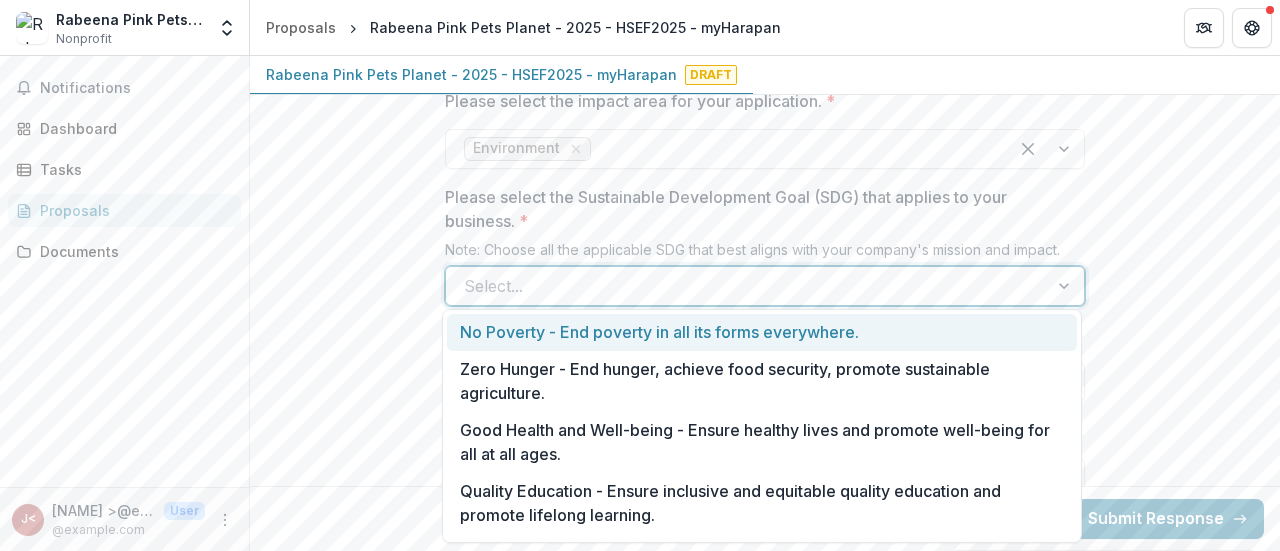 click at bounding box center (1066, 286) 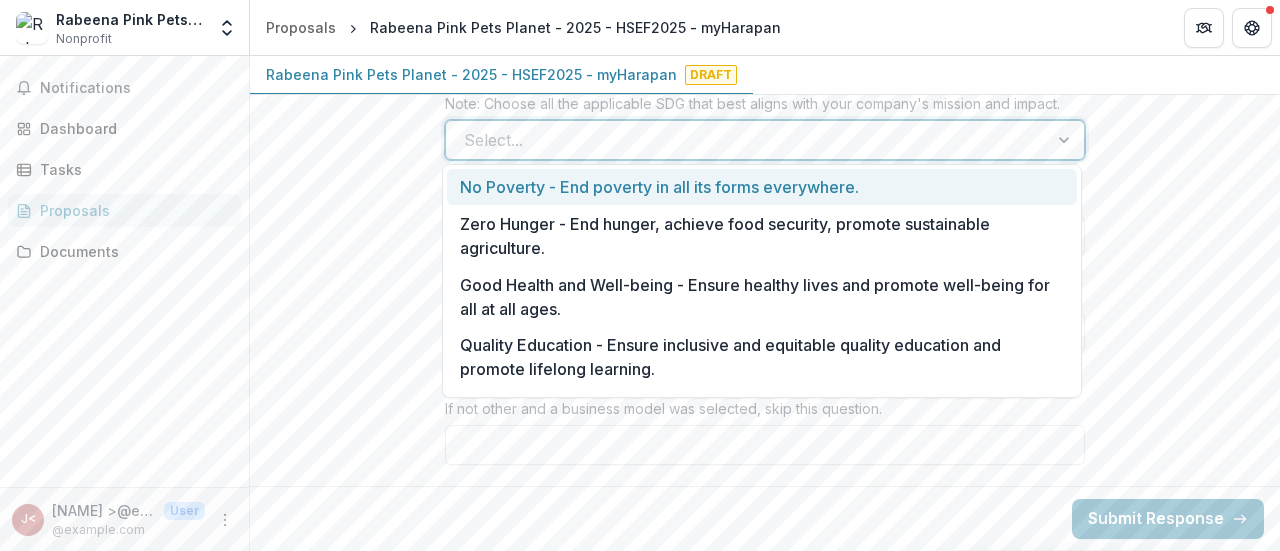 scroll, scrollTop: 2020, scrollLeft: 0, axis: vertical 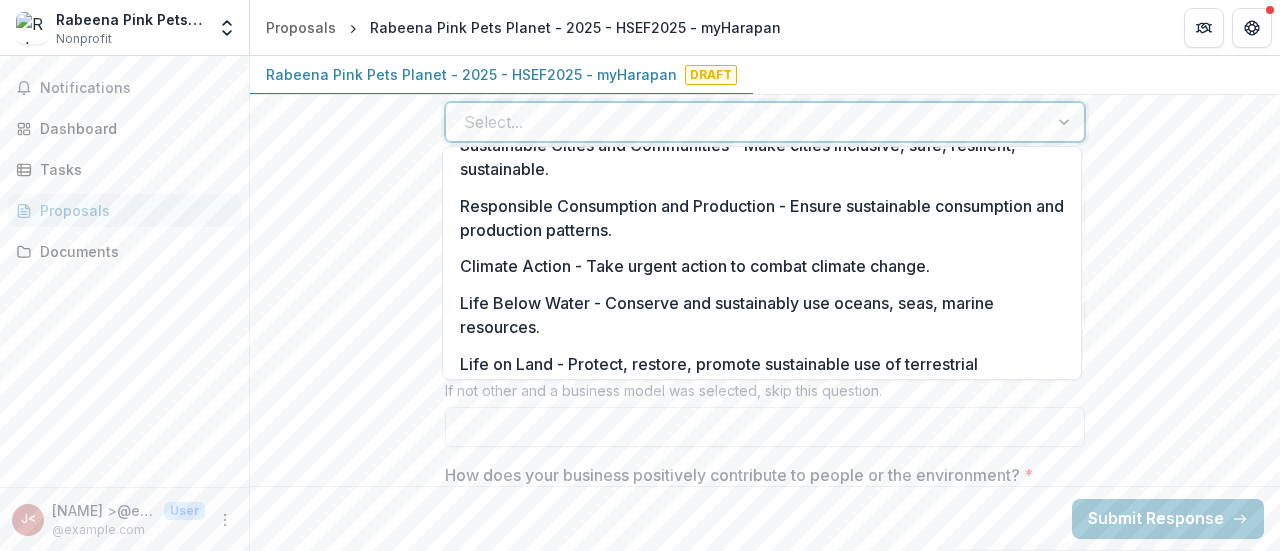 drag, startPoint x: 1081, startPoint y: 303, endPoint x: 1172, endPoint y: 288, distance: 92.22798 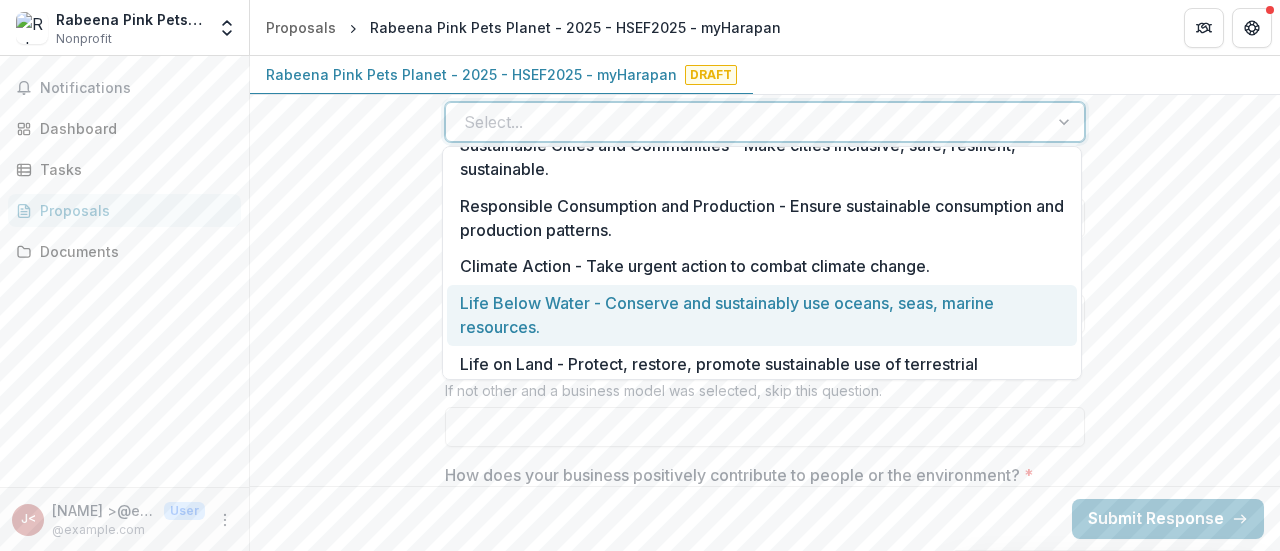 click on "No Poverty - End poverty in all its forms everywhere.	 Zero Hunger - End hunger, achieve food security, promote sustainable agriculture. Good Health and Well-being - Ensure healthy lives and promote well-being for all at all ages. Quality Education - Ensure inclusive and equitable quality education and promote lifelong learning. Gender Equality - Achieve gender equality and empower all women and girls.  Clean Water and Sanitation - Ensure availability and sustainable management of water and sanitation.	 Affordable and Clean Energy - Ensure access to affordable, reliable, sustainable energy for all.	 Decent Work and Economic Growth - Promote sustained, inclusive, sustainable economic growth, full employment.	 Industry, Innovation, and Infrastructure - Build resilient infrastructure, promote industrialization, foster innovation.	 Reduced Inequality - Reduce inequality within and among countries.	 Sustainable Cities and Communities - Make cities inclusive, safe, resilient, sustainable." at bounding box center [762, 263] 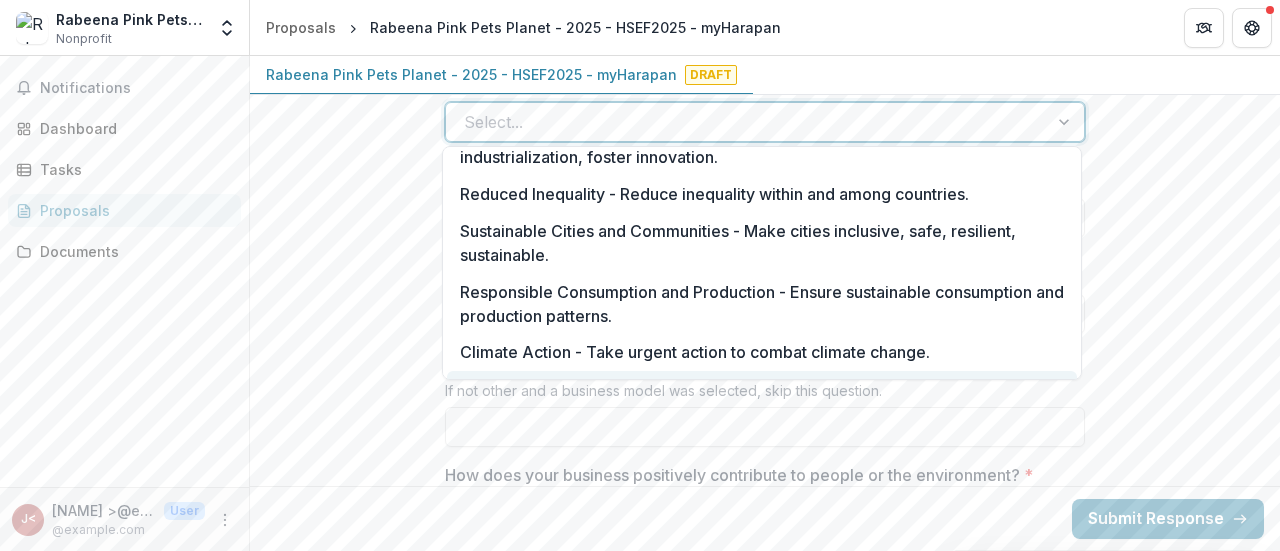 scroll, scrollTop: 466, scrollLeft: 0, axis: vertical 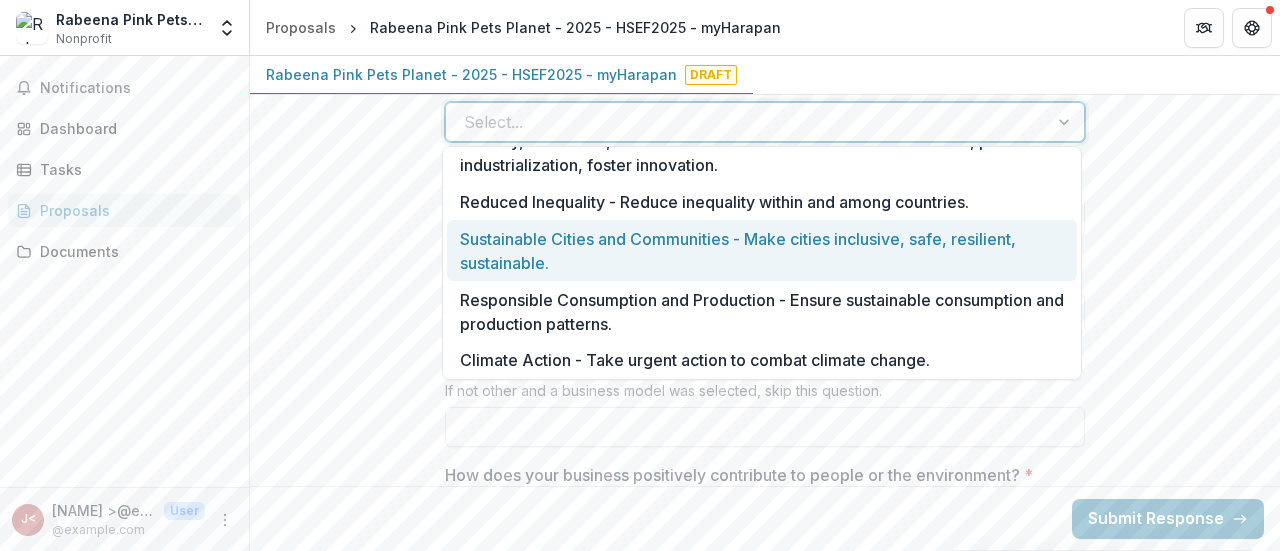 click on "Sustainable Cities and Communities - Make cities inclusive, safe, resilient, sustainable." at bounding box center [762, 250] 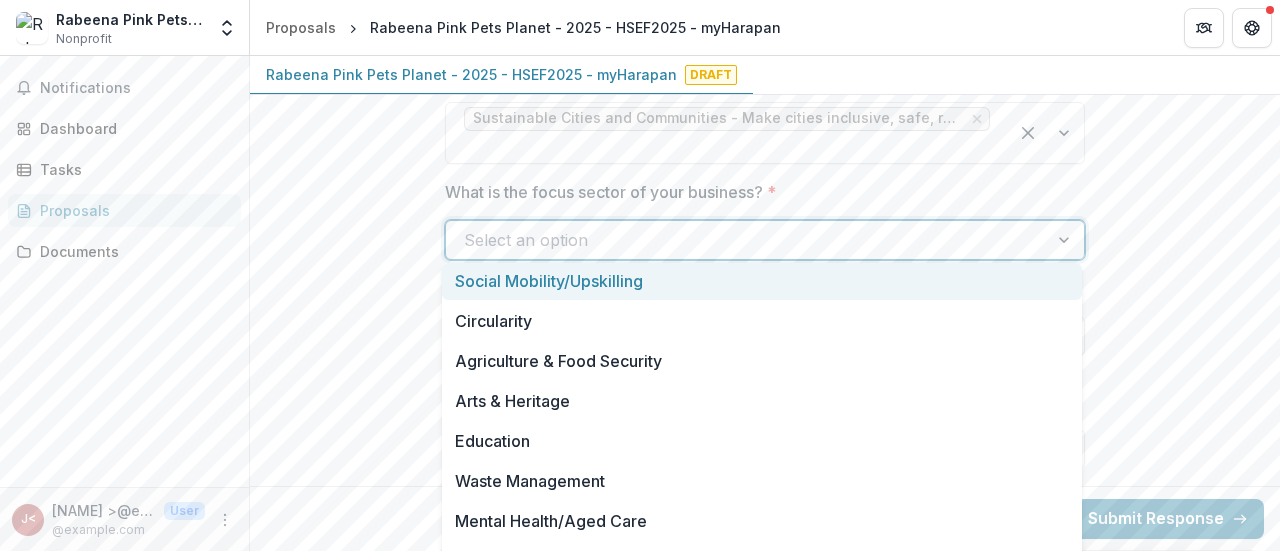 click at bounding box center (1066, 240) 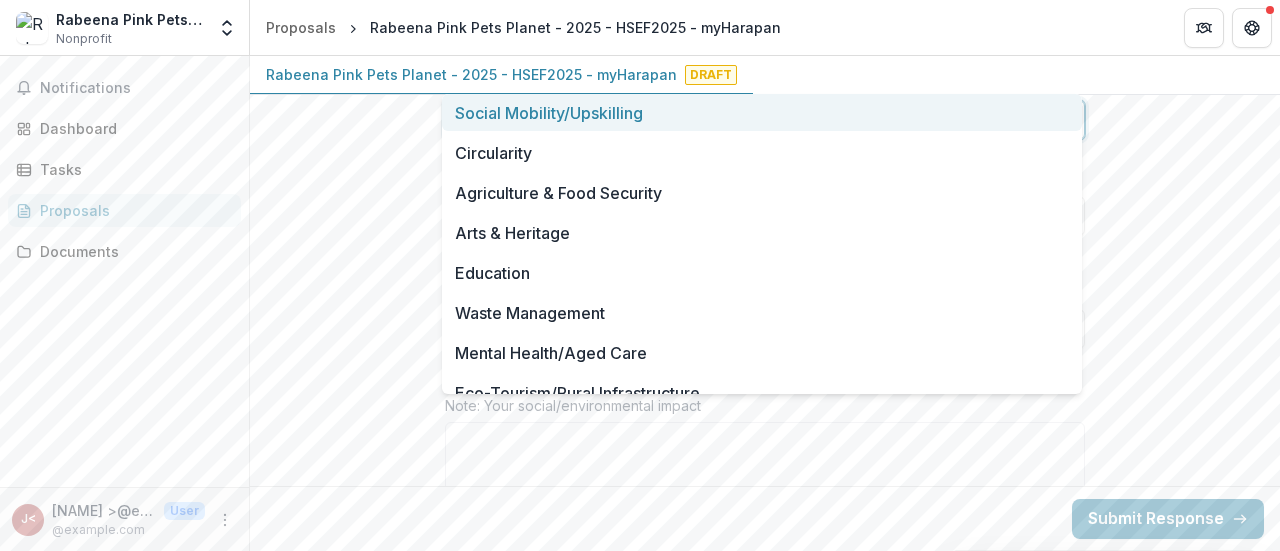 scroll, scrollTop: 2188, scrollLeft: 0, axis: vertical 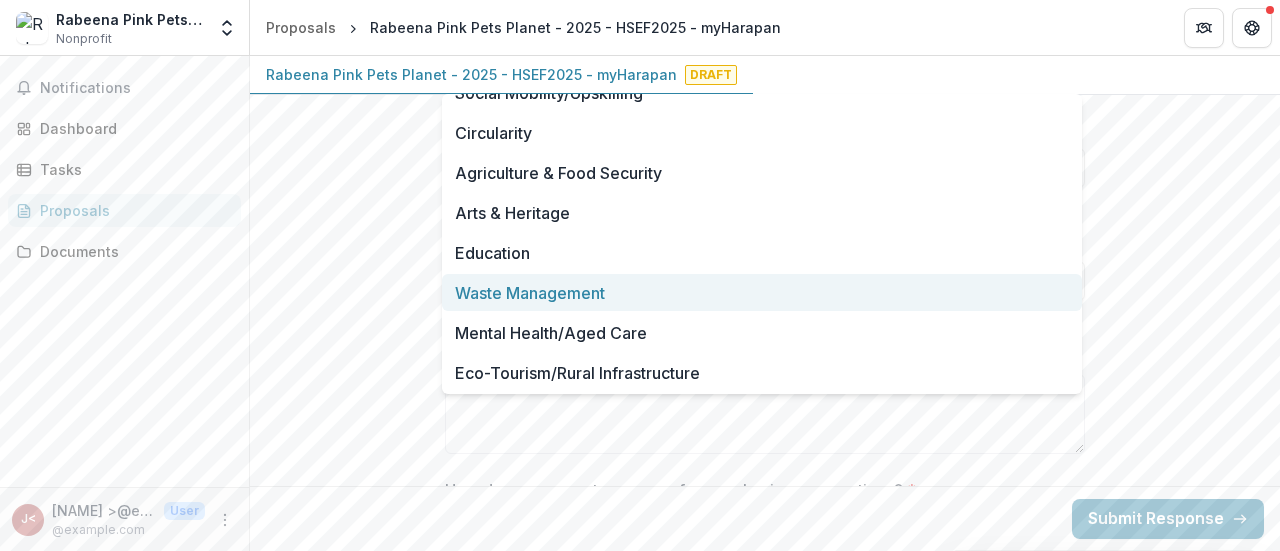 drag, startPoint x: 1074, startPoint y: 316, endPoint x: 1084, endPoint y: 163, distance: 153.32645 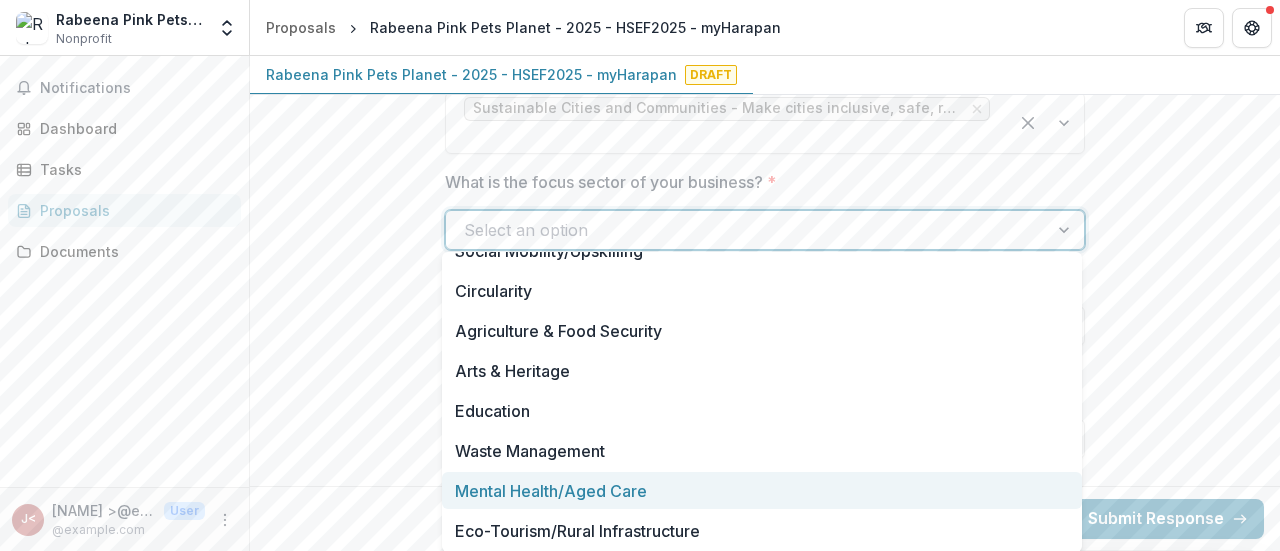 scroll, scrollTop: 1933, scrollLeft: 0, axis: vertical 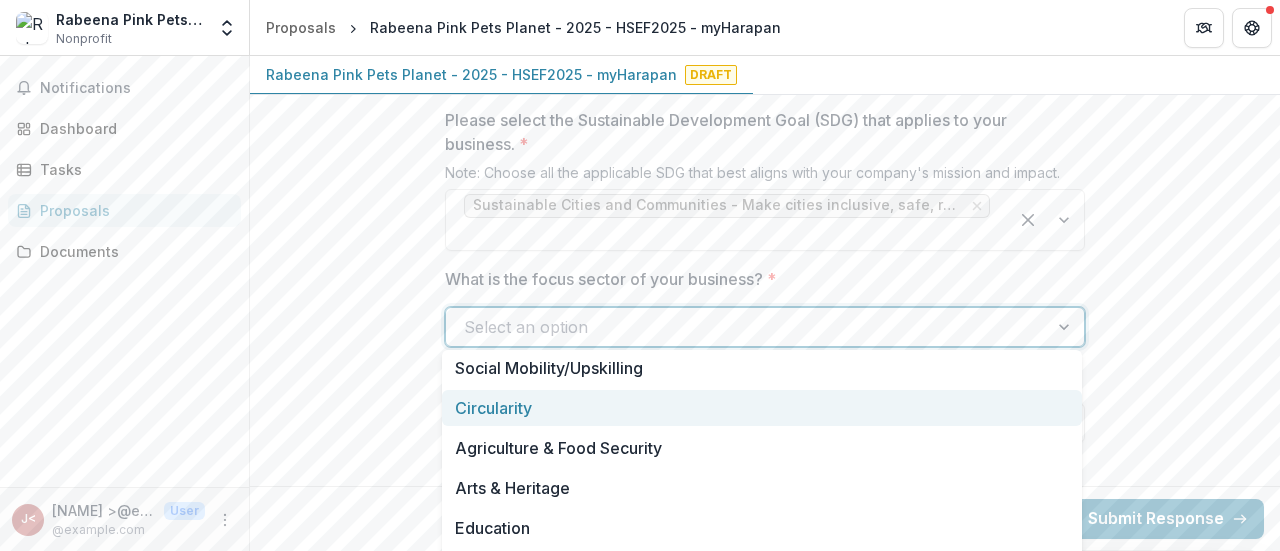 click on "Circularity" at bounding box center [762, 408] 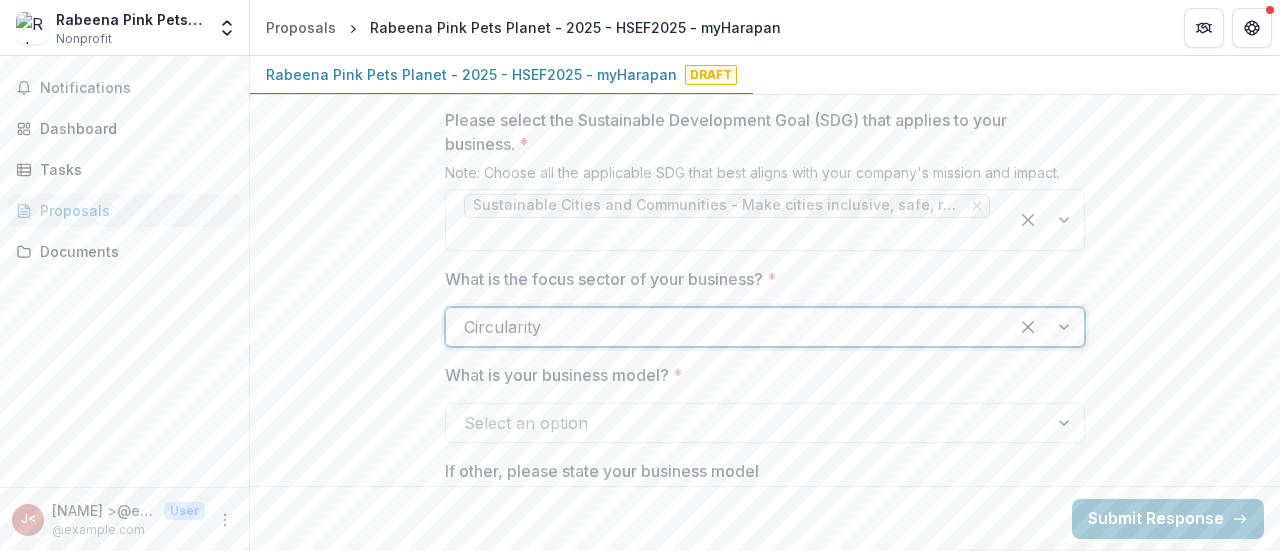 click at bounding box center [1066, 423] 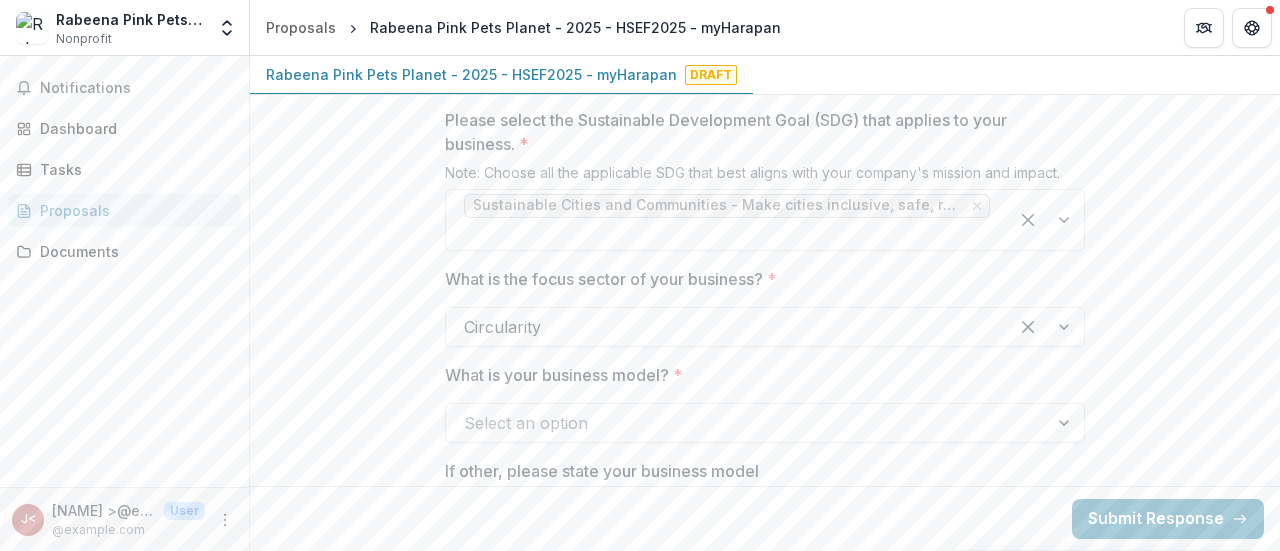 click on "**********" at bounding box center [765, 567] 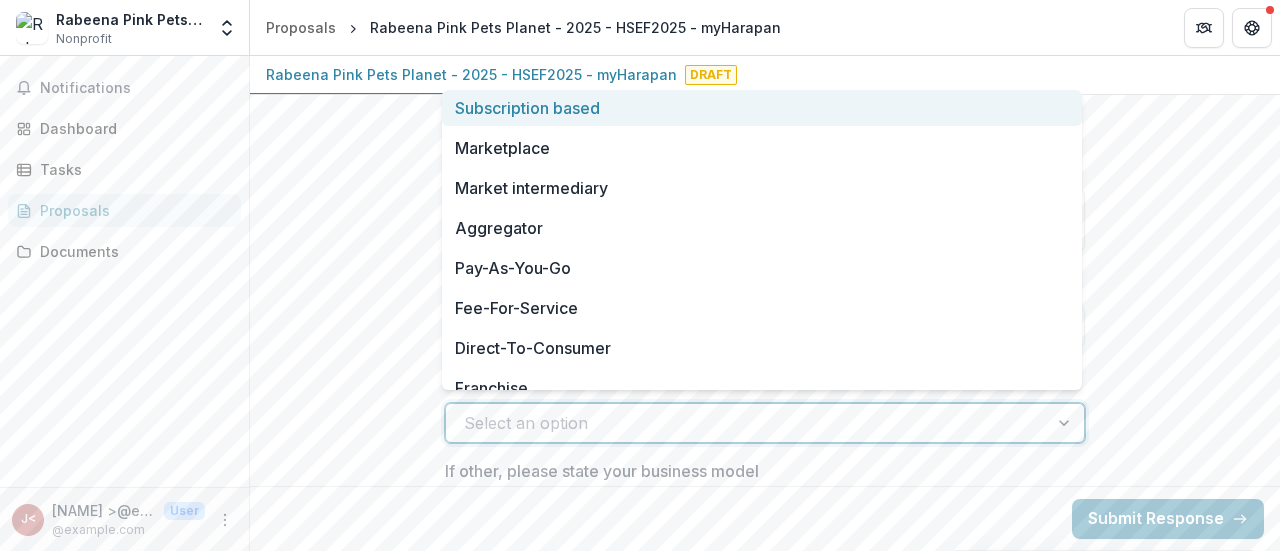click at bounding box center (1066, 423) 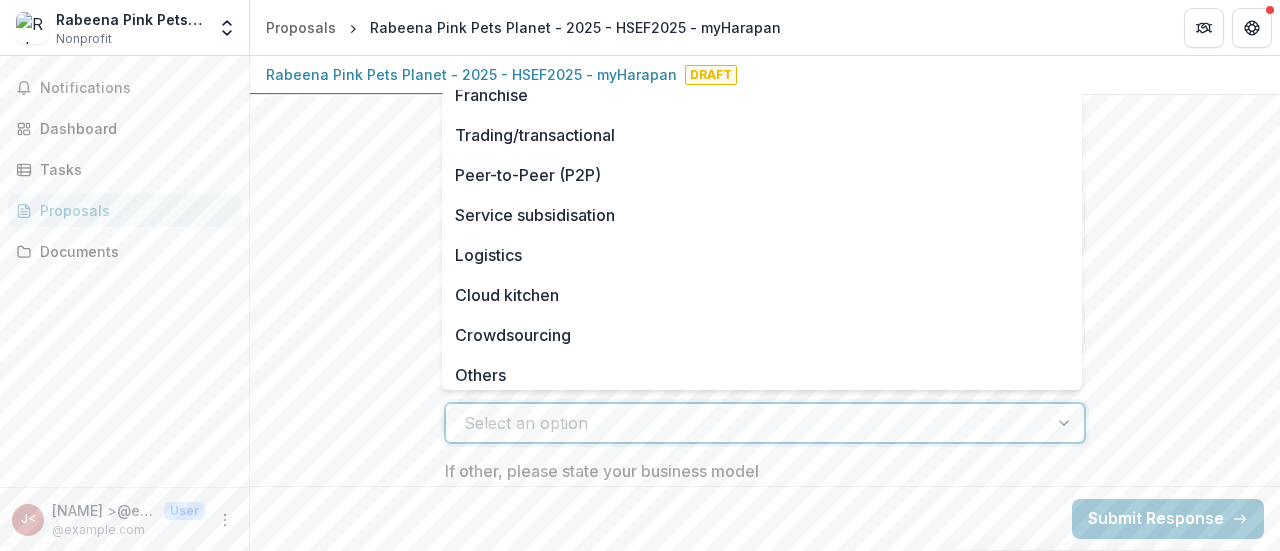 scroll, scrollTop: 300, scrollLeft: 0, axis: vertical 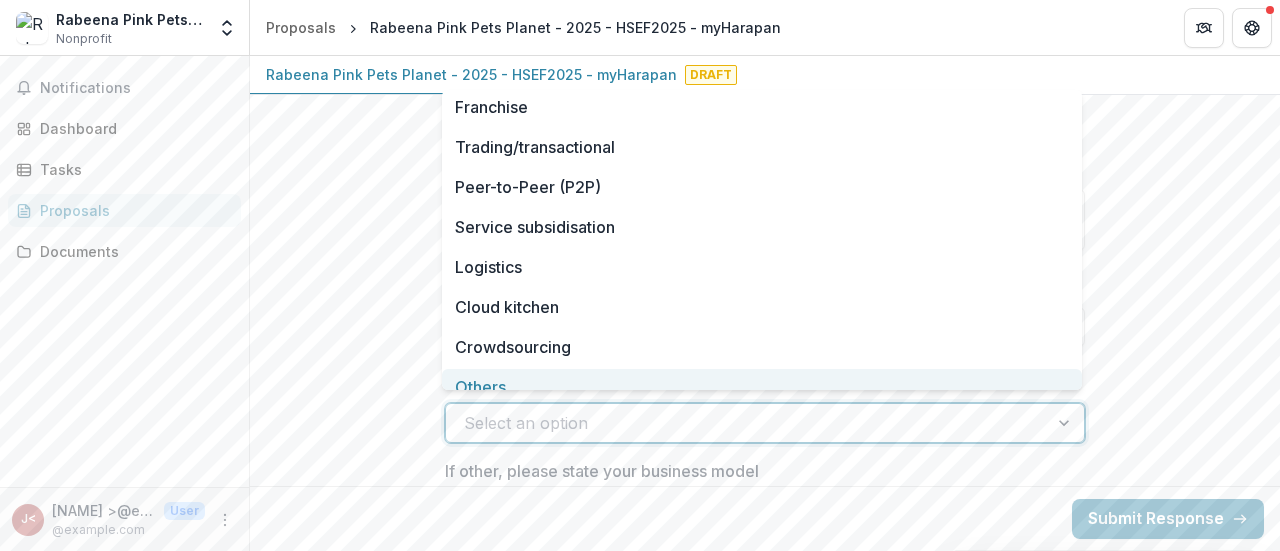 click on "Others" at bounding box center [762, 387] 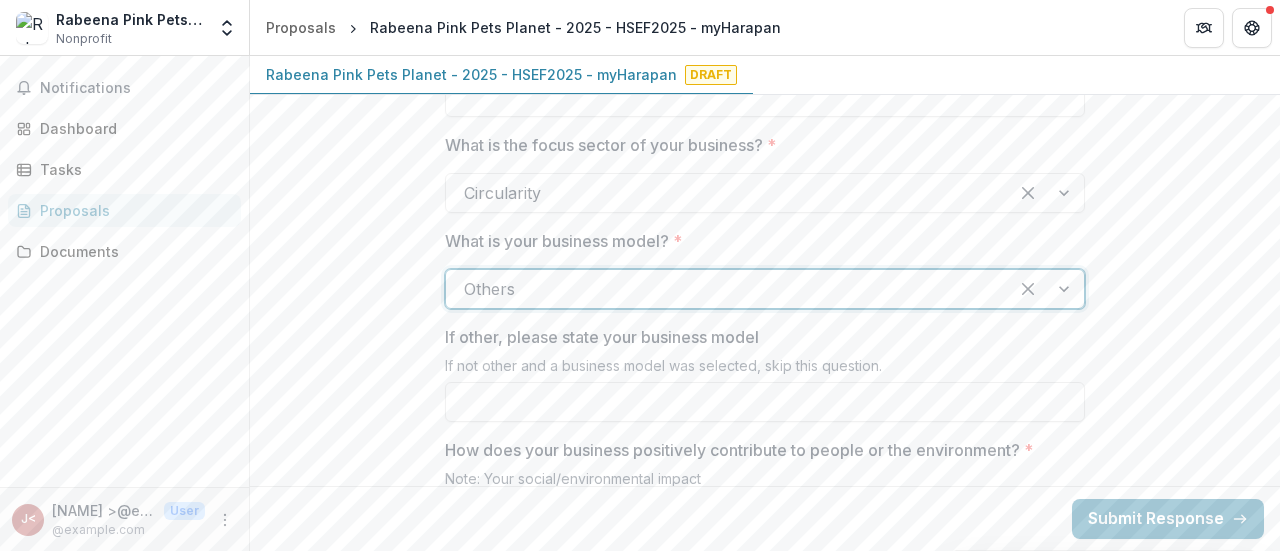 scroll, scrollTop: 2134, scrollLeft: 0, axis: vertical 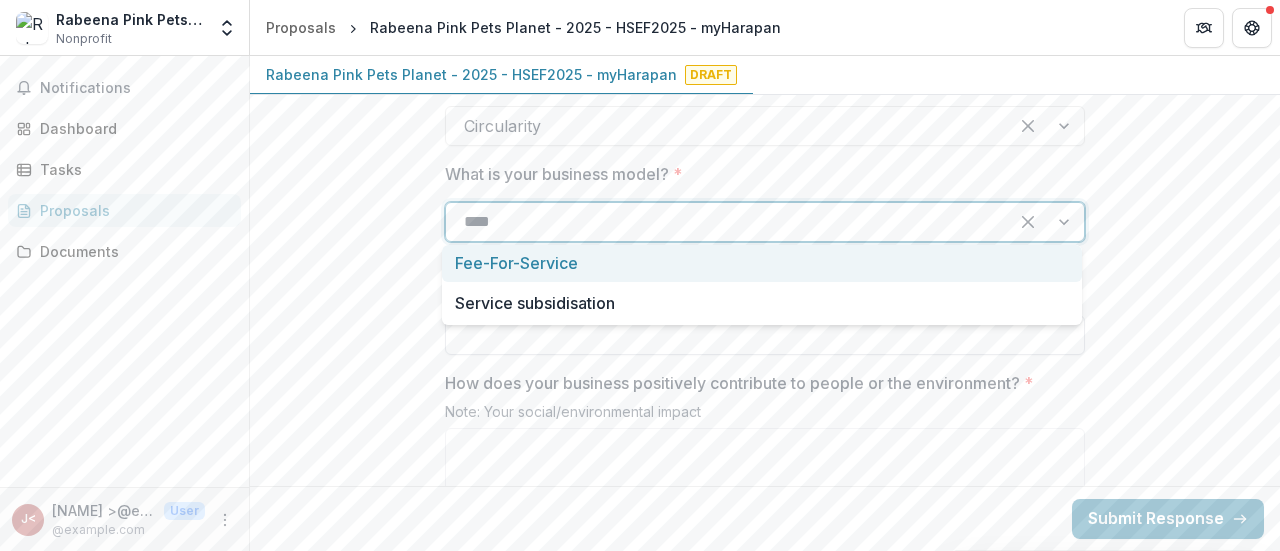 type on "*****" 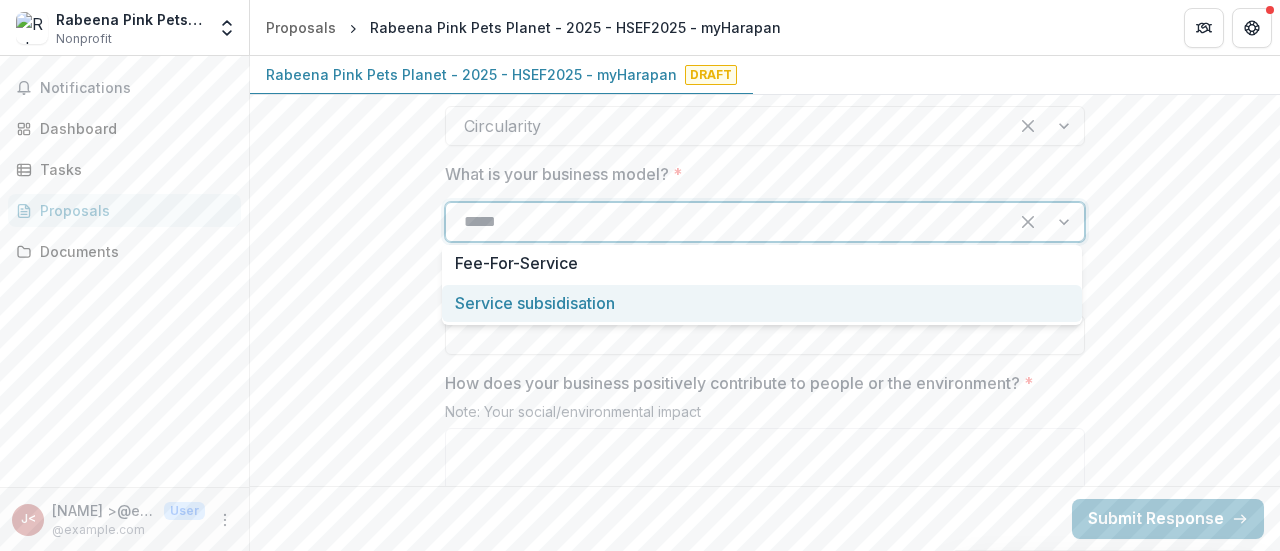 click on "Service subsidisation" at bounding box center [762, 303] 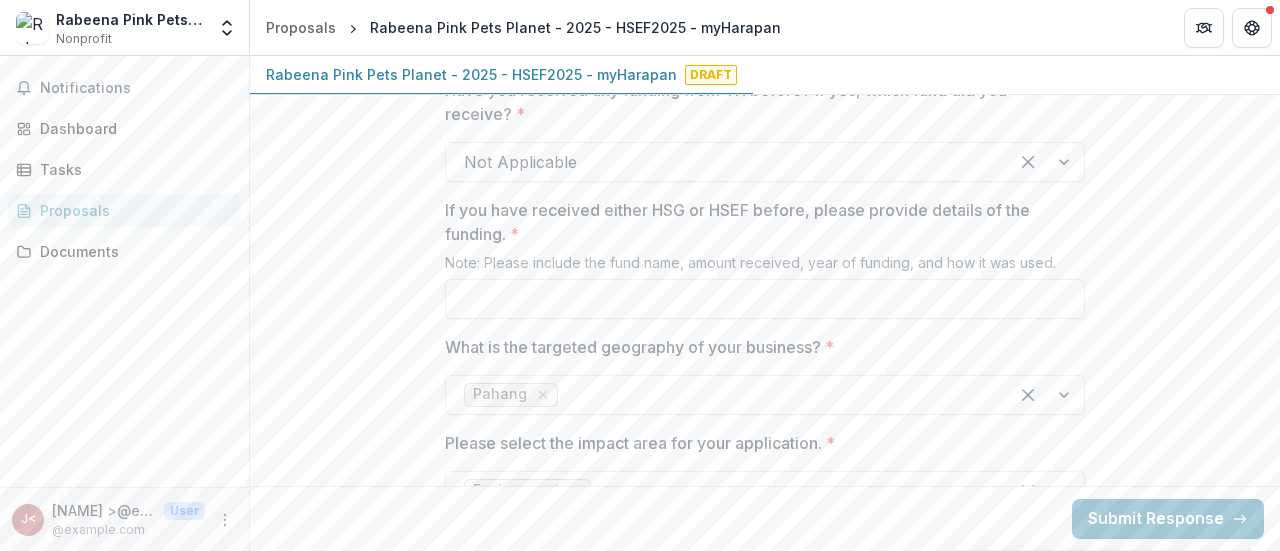 scroll, scrollTop: 1380, scrollLeft: 0, axis: vertical 